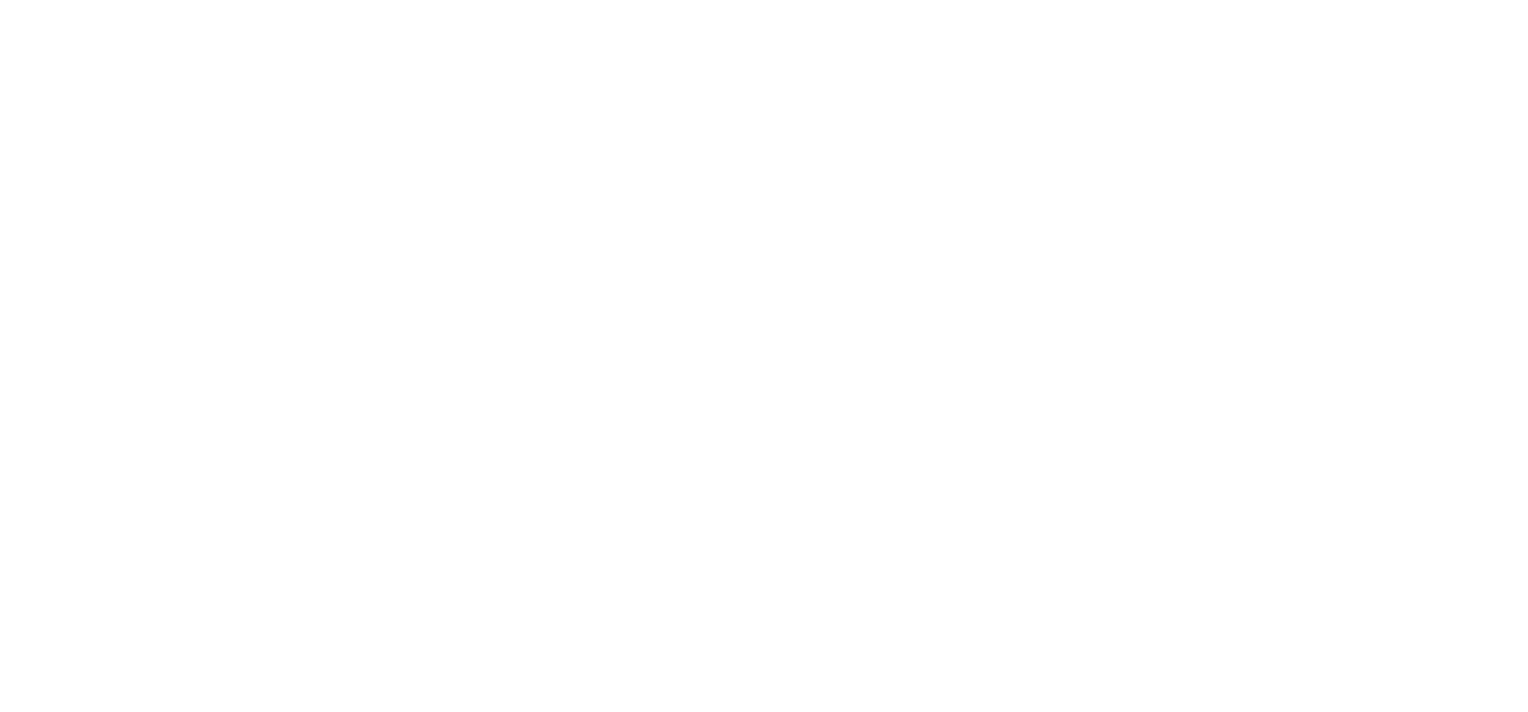 scroll, scrollTop: 0, scrollLeft: 0, axis: both 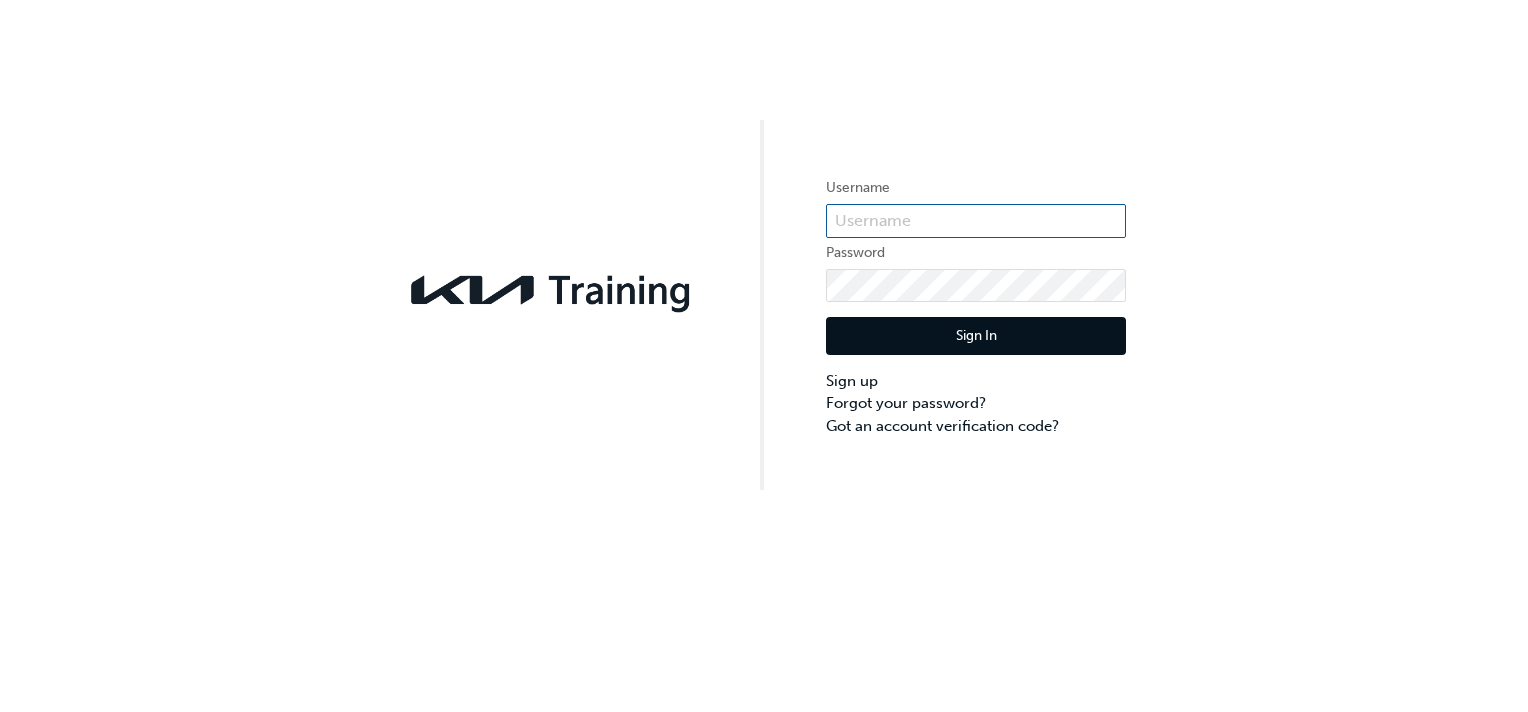 type on "[PRODUCT_CODE]" 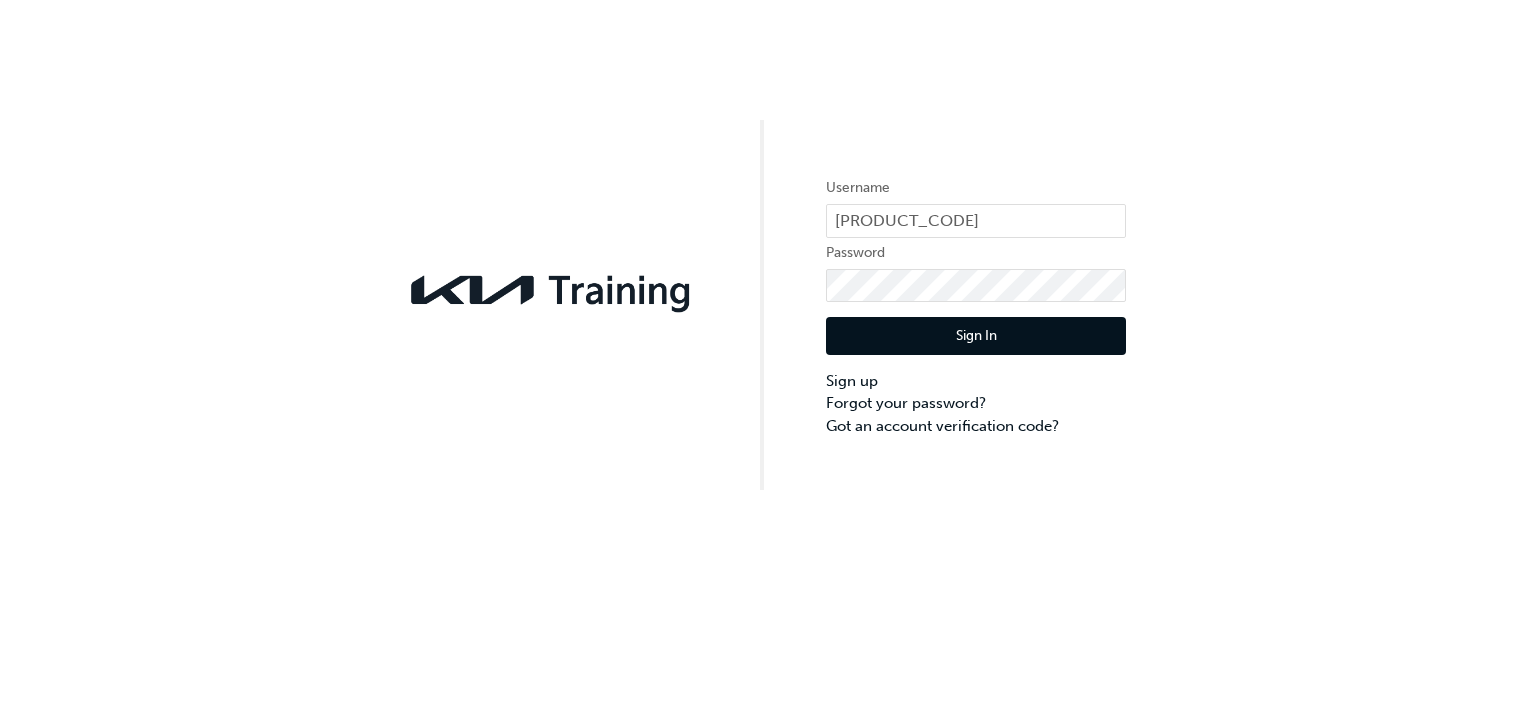 click on "Sign In" at bounding box center [976, 336] 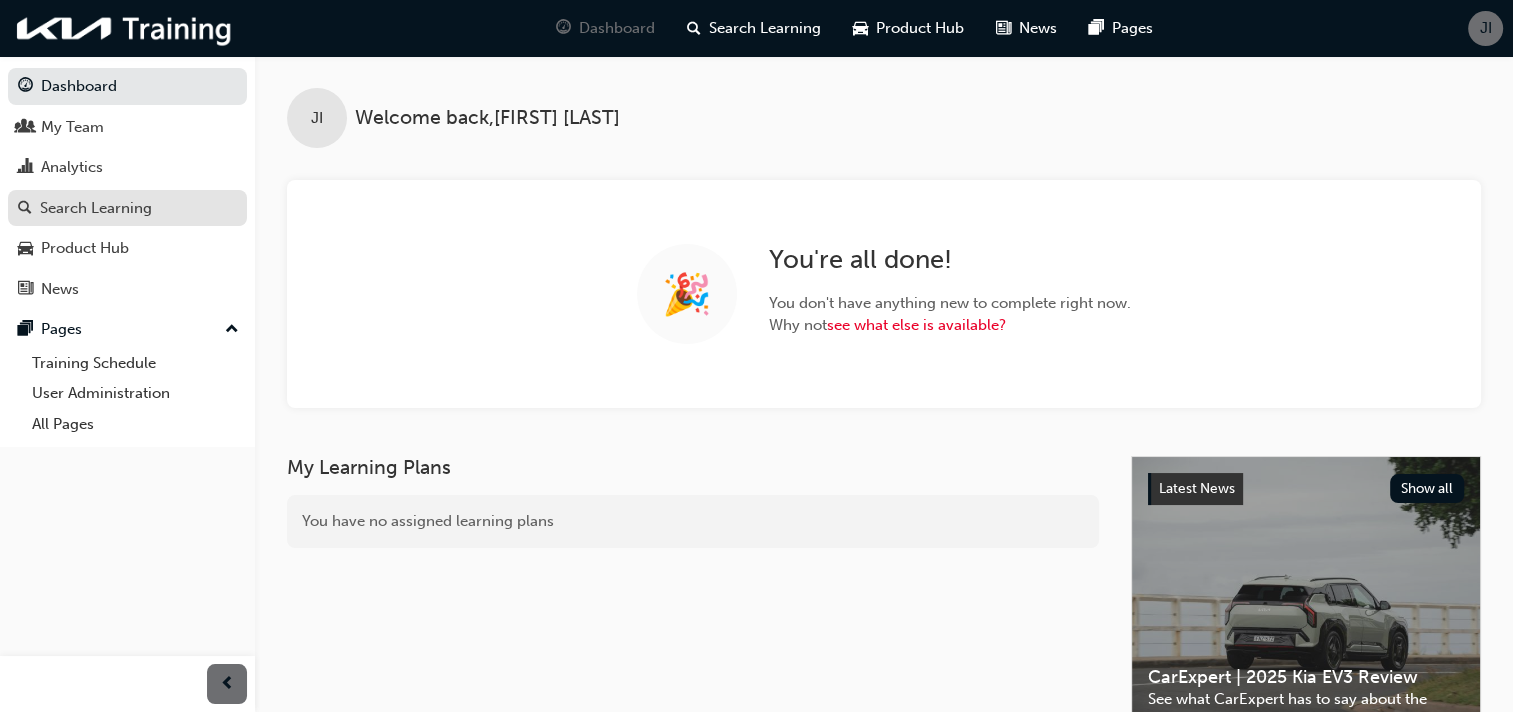 click on "Search Learning" at bounding box center [96, 208] 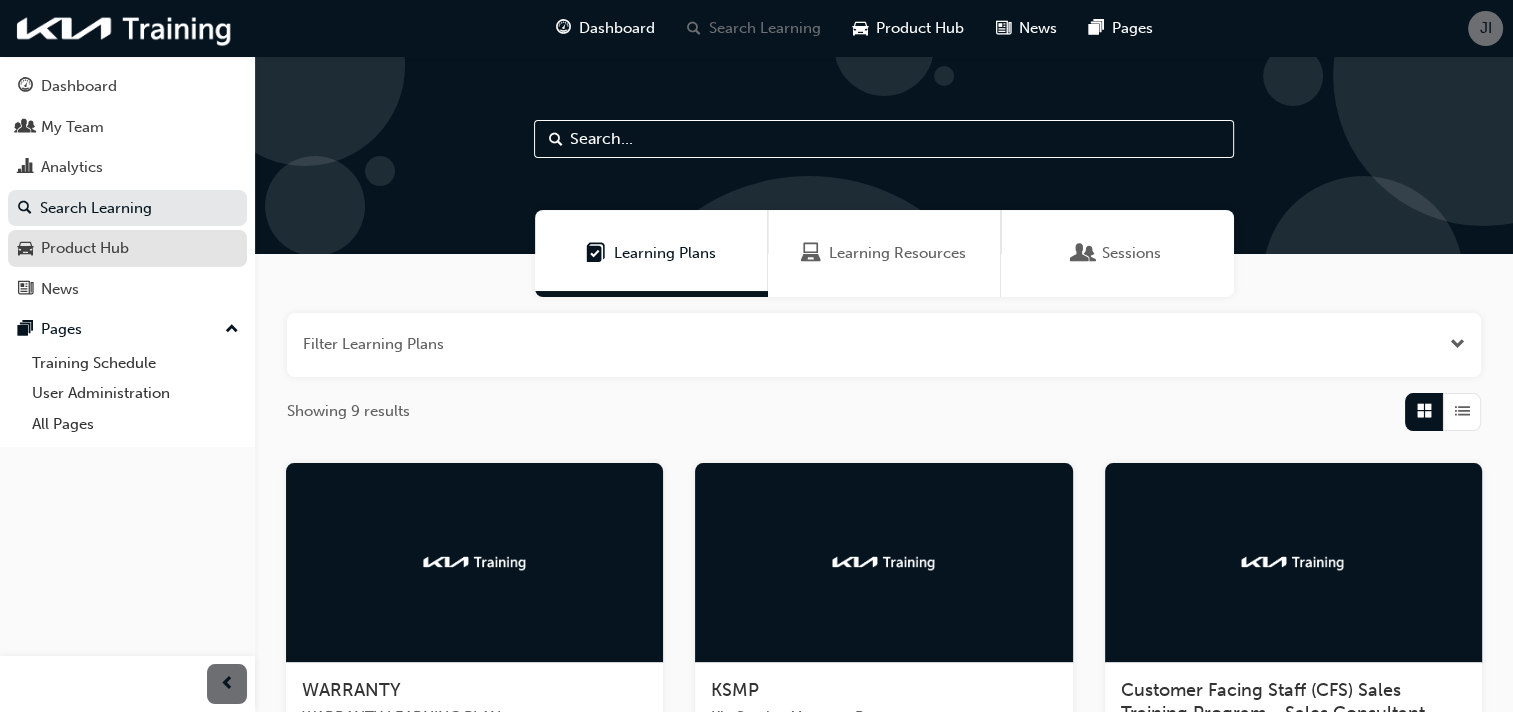 click on "Product Hub" at bounding box center [127, 248] 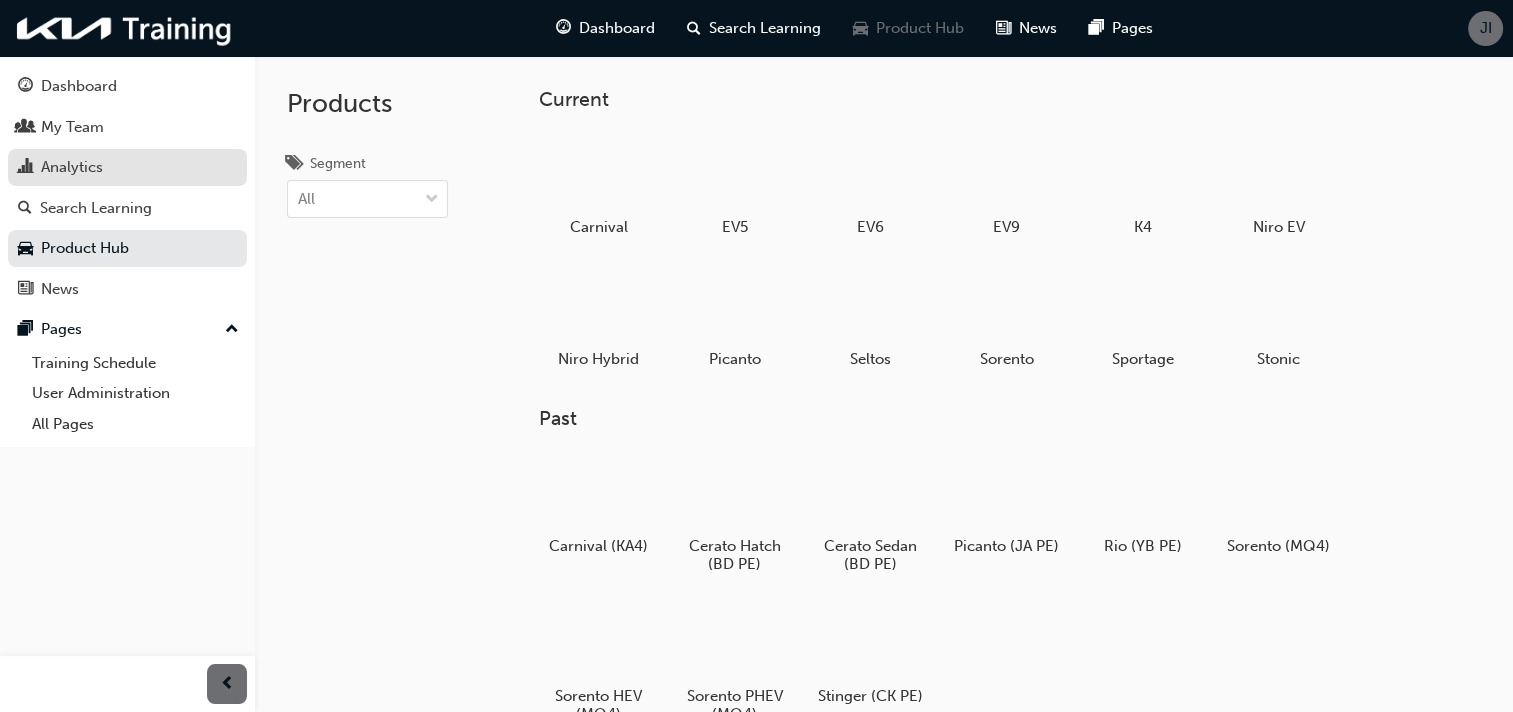 click on "Analytics" at bounding box center (72, 167) 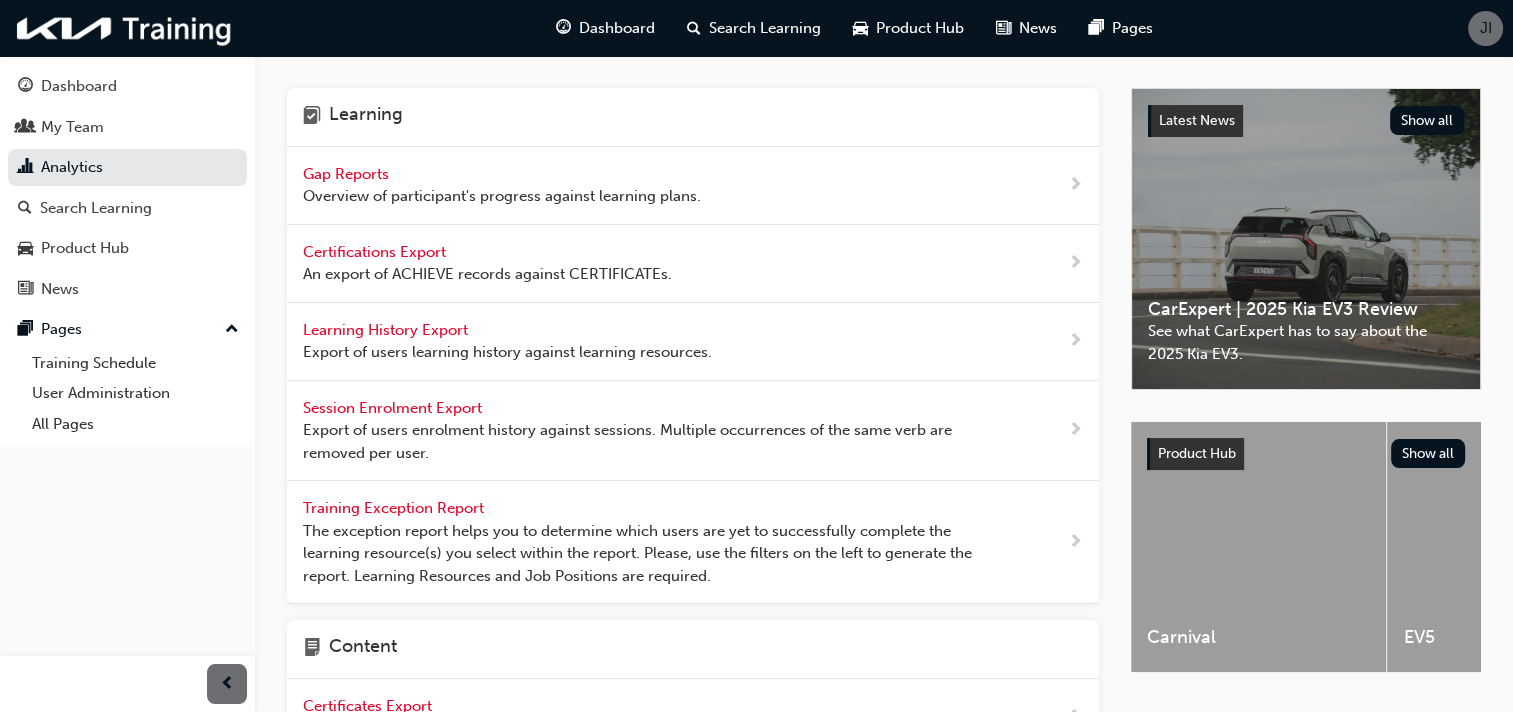 click on "Gap Reports" at bounding box center (348, 174) 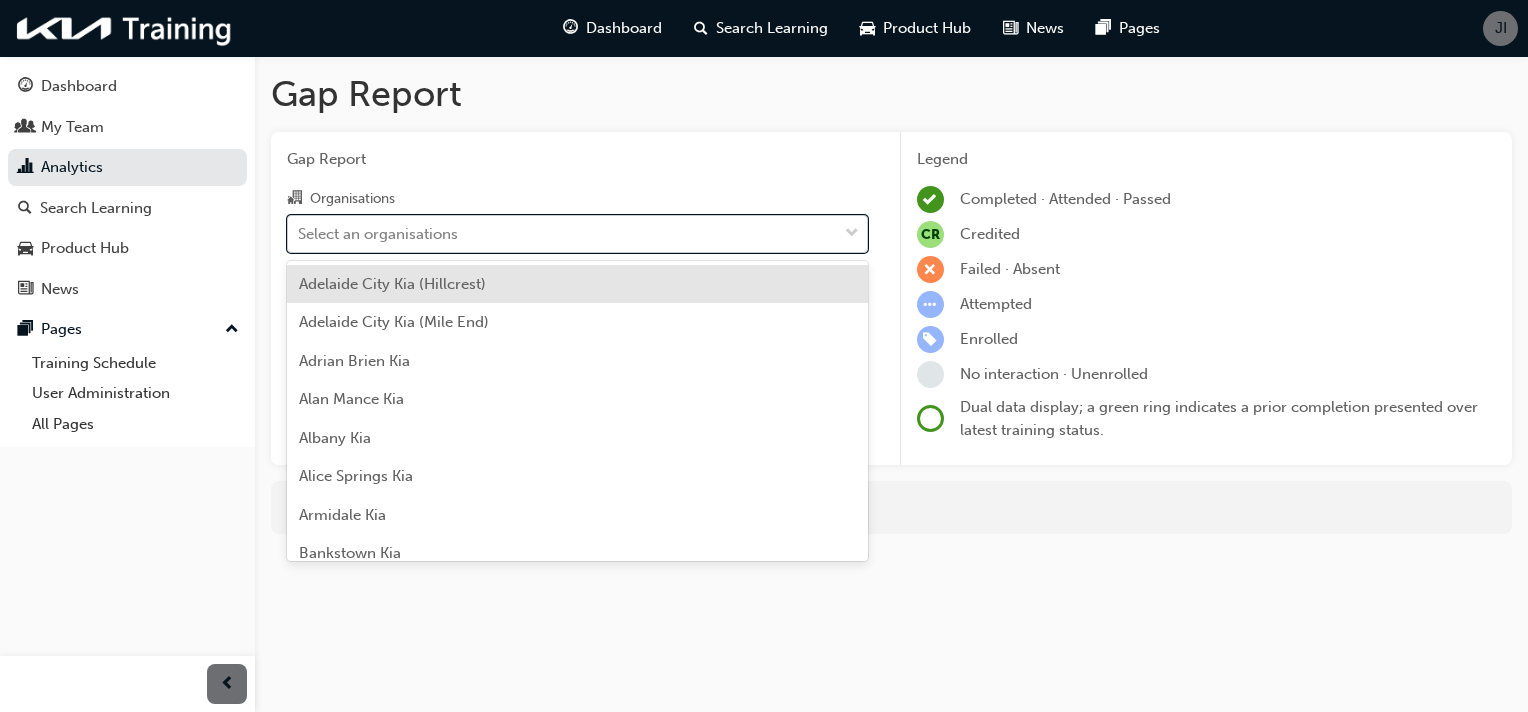 click on "Select an organisations" at bounding box center [378, 233] 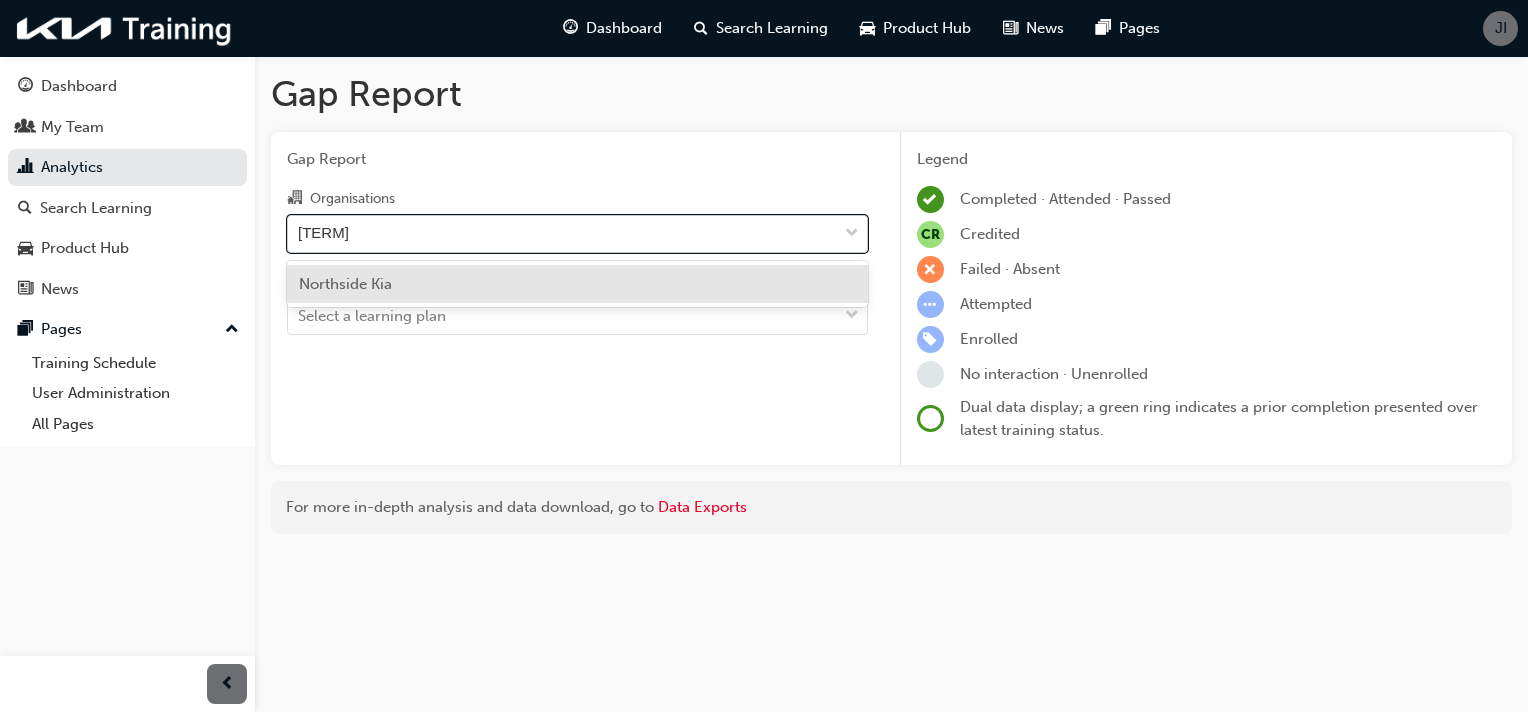 type on "[TERM]" 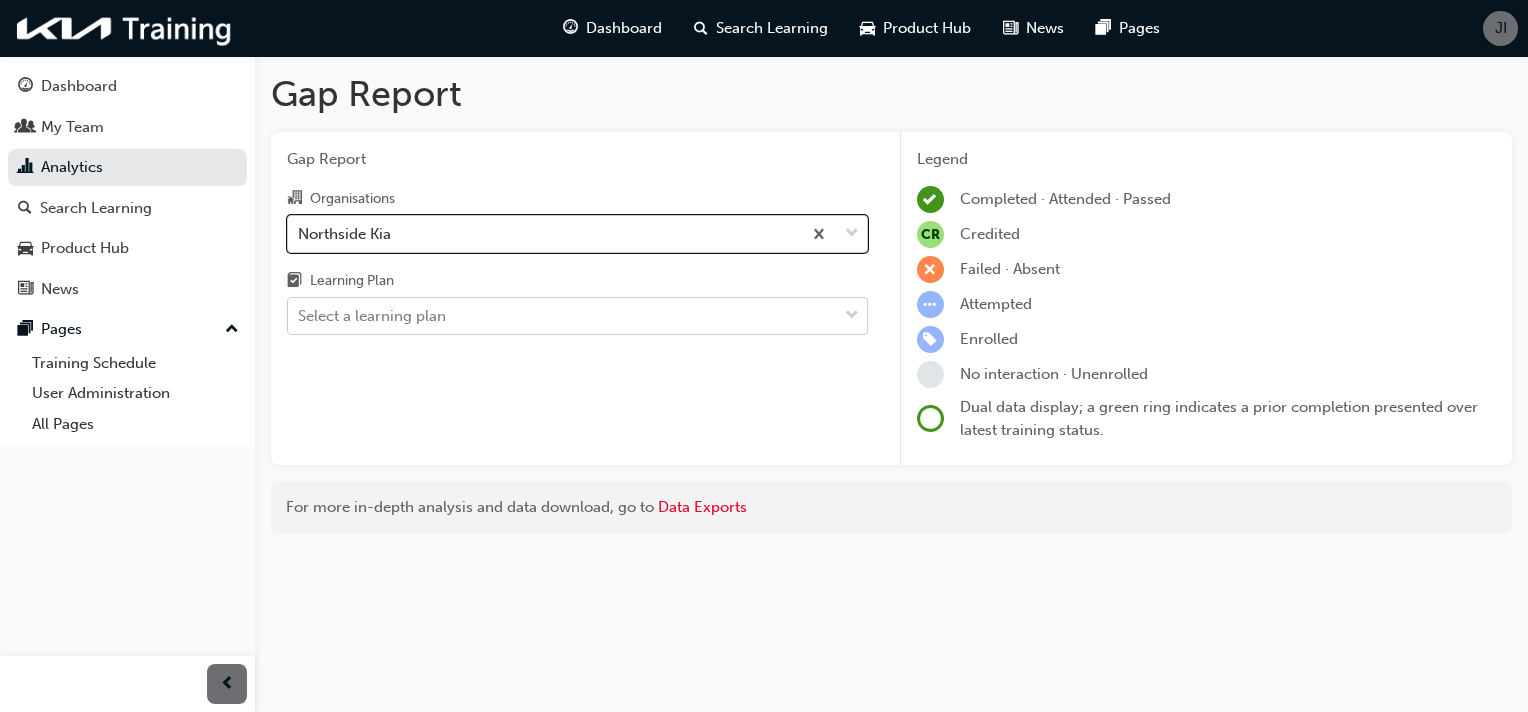 click on "Select a learning plan" at bounding box center (562, 316) 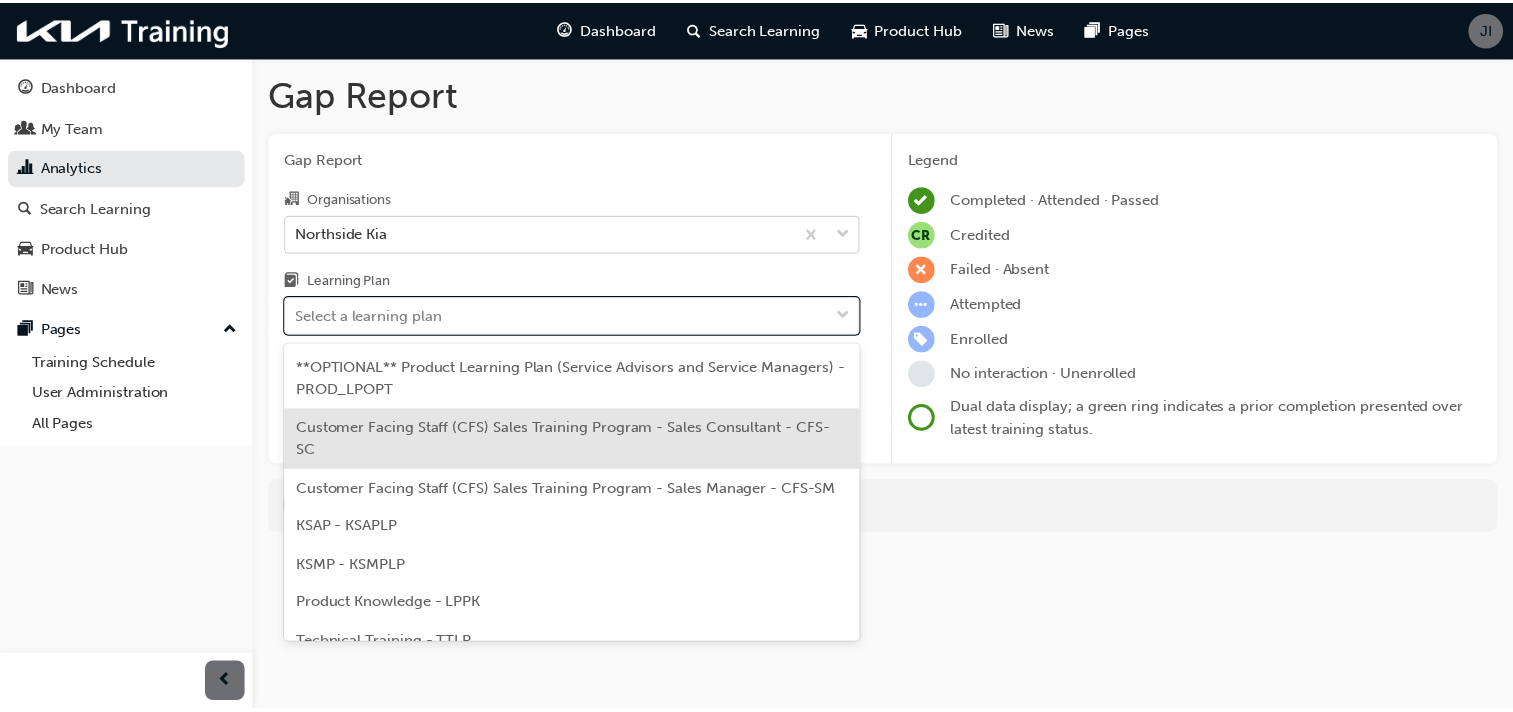 scroll, scrollTop: 99, scrollLeft: 0, axis: vertical 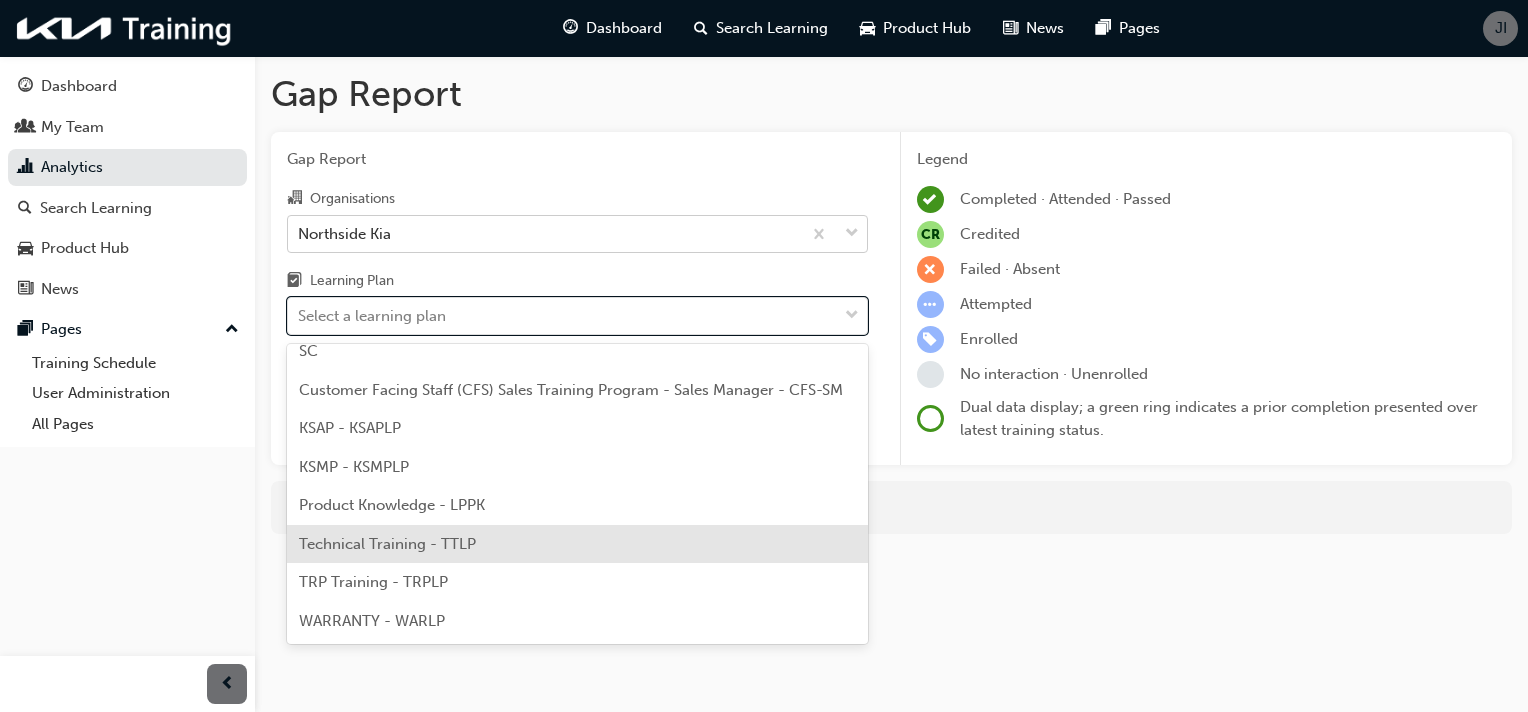 click on "Technical Training - TTLP" at bounding box center [387, 544] 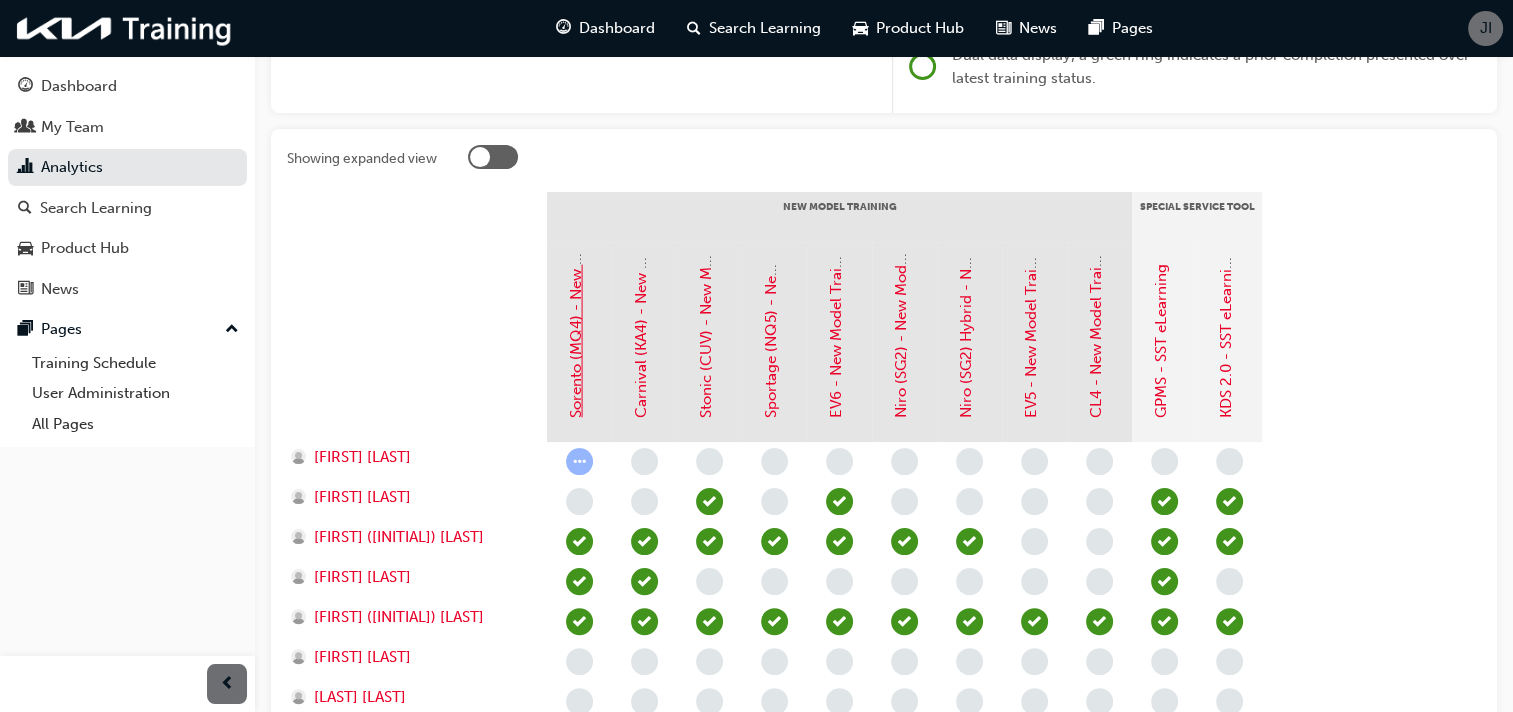 scroll, scrollTop: 166, scrollLeft: 0, axis: vertical 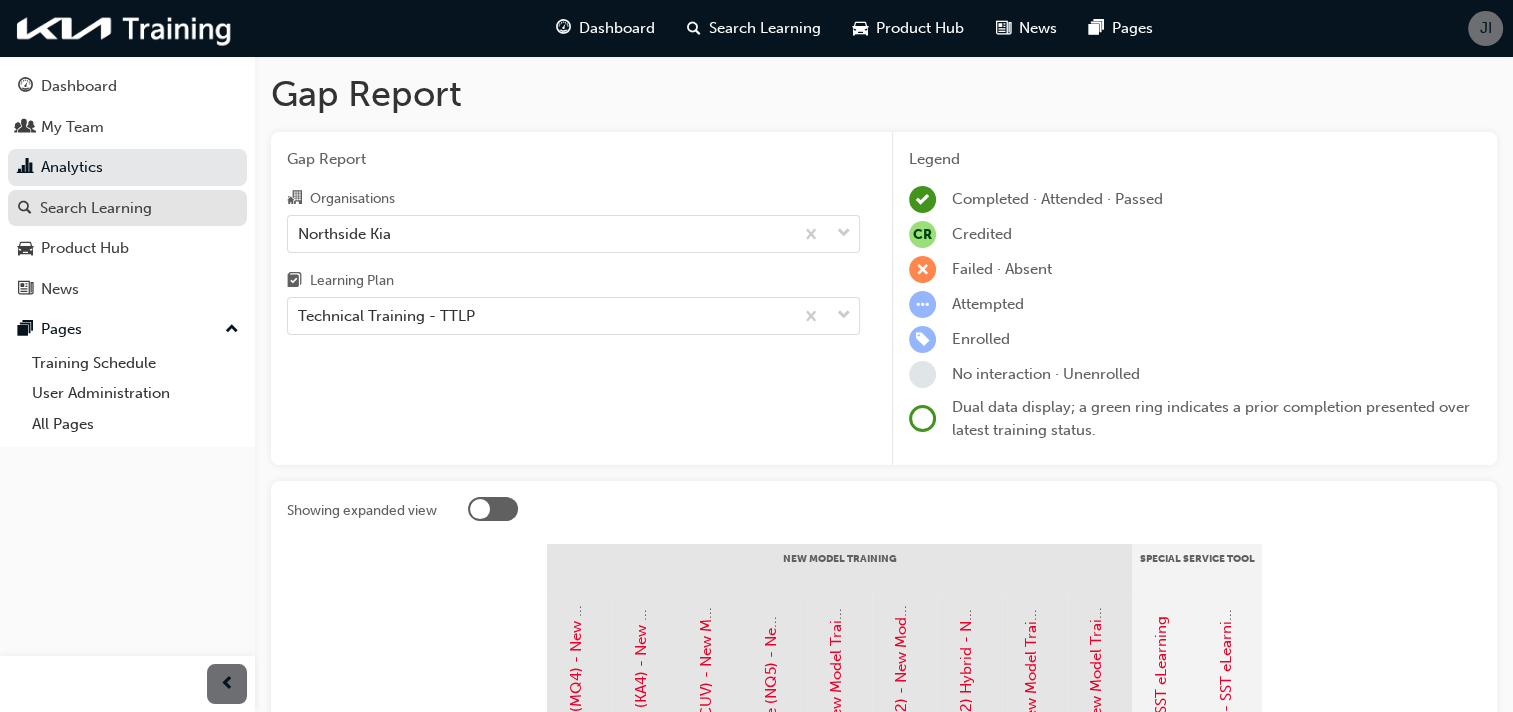 click on "Search Learning" at bounding box center (96, 208) 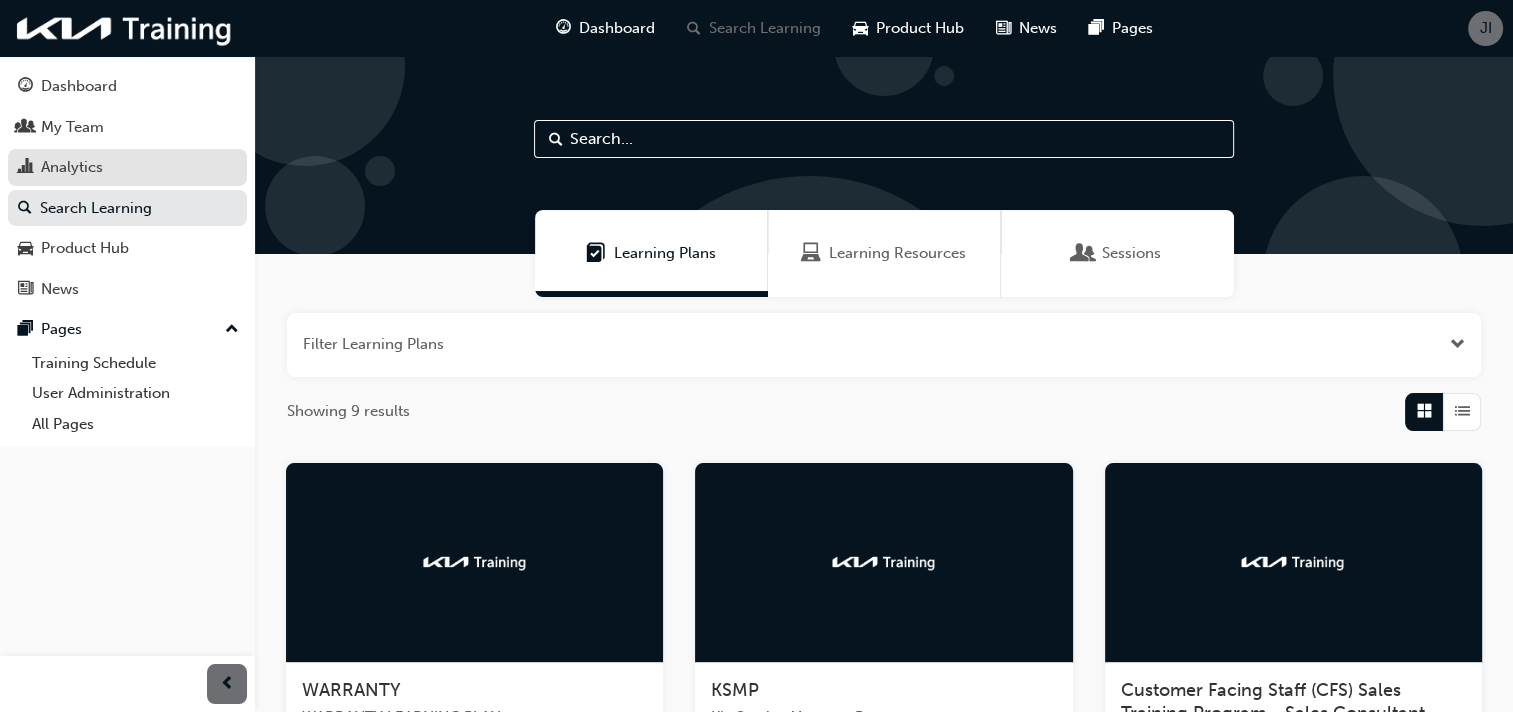 click on "Analytics" at bounding box center [127, 167] 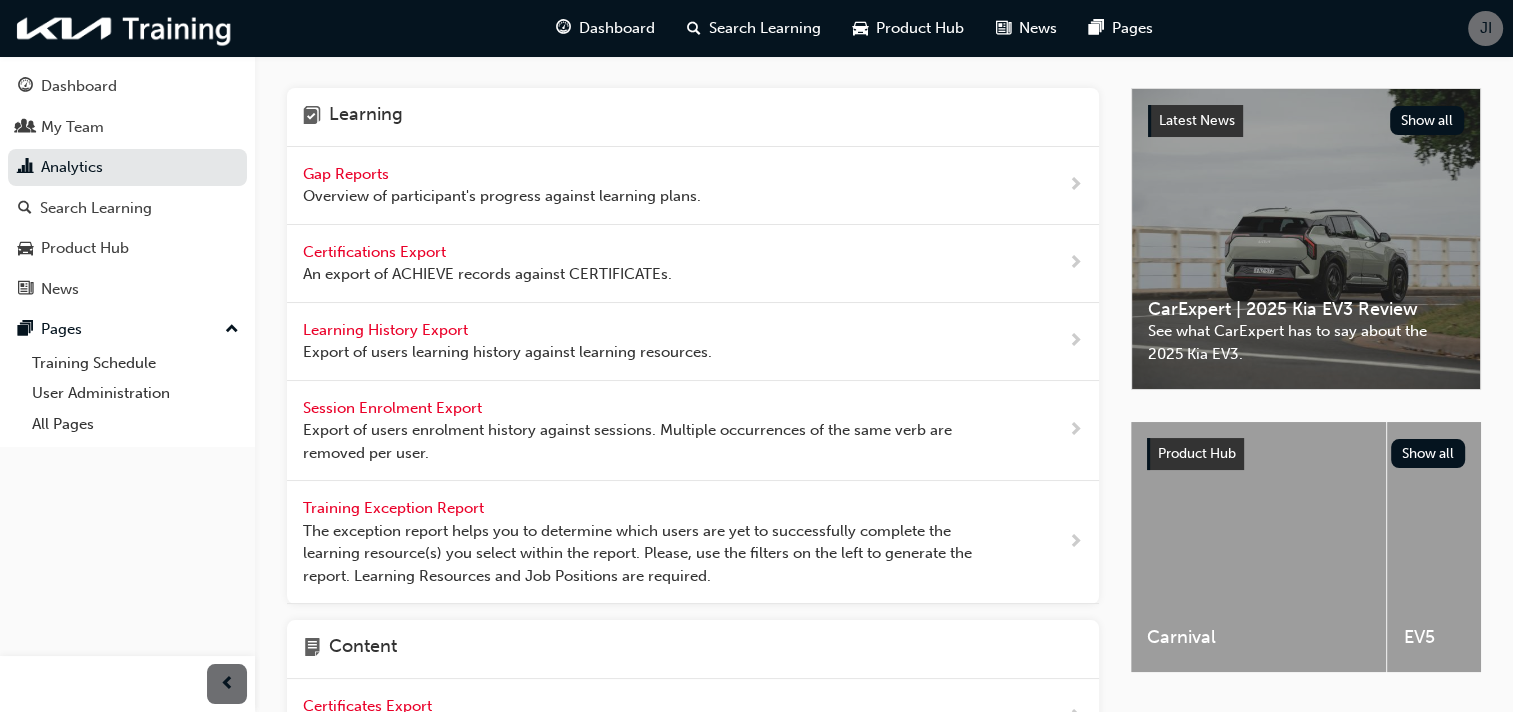 click on "Certifications Export" at bounding box center [376, 252] 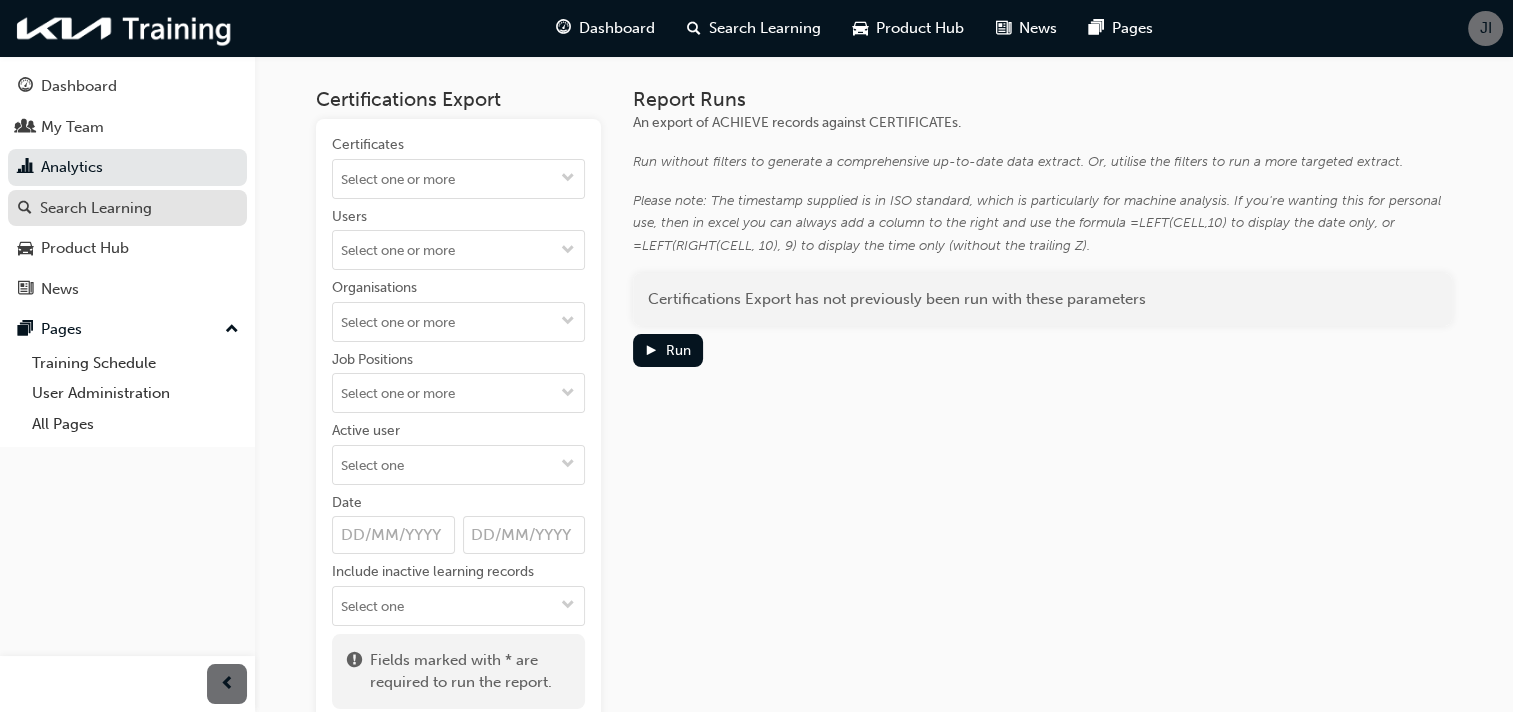 click on "Search Learning" at bounding box center (127, 208) 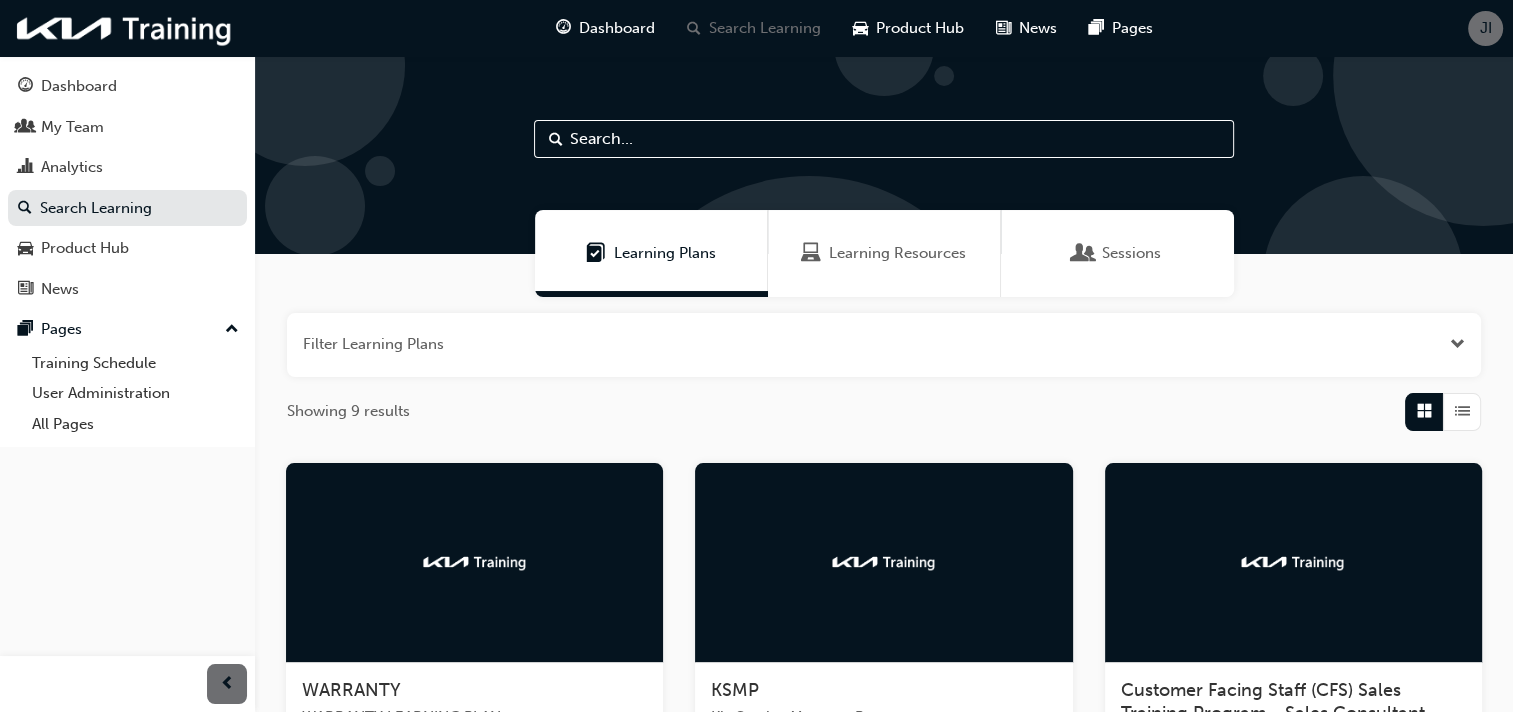 click at bounding box center [884, 345] 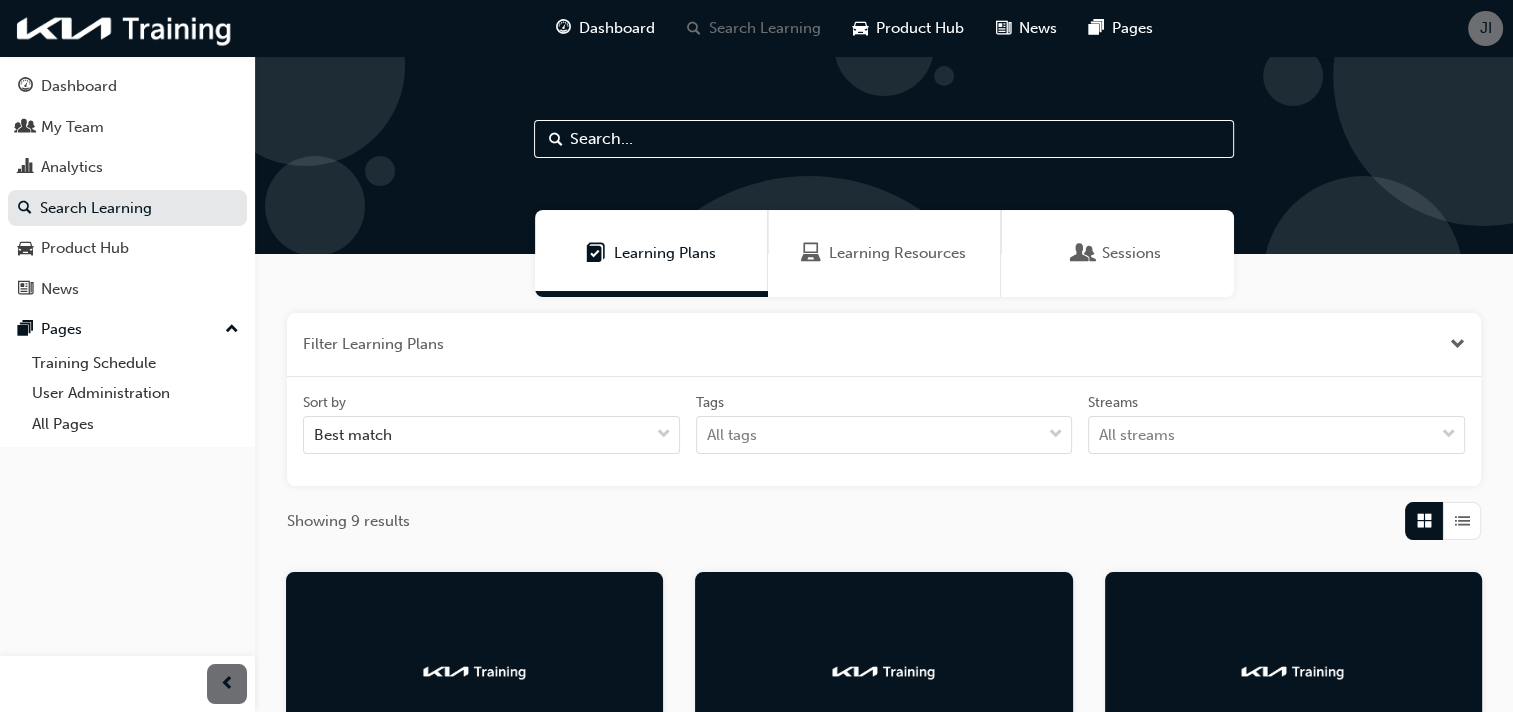 click at bounding box center (1084, 253) 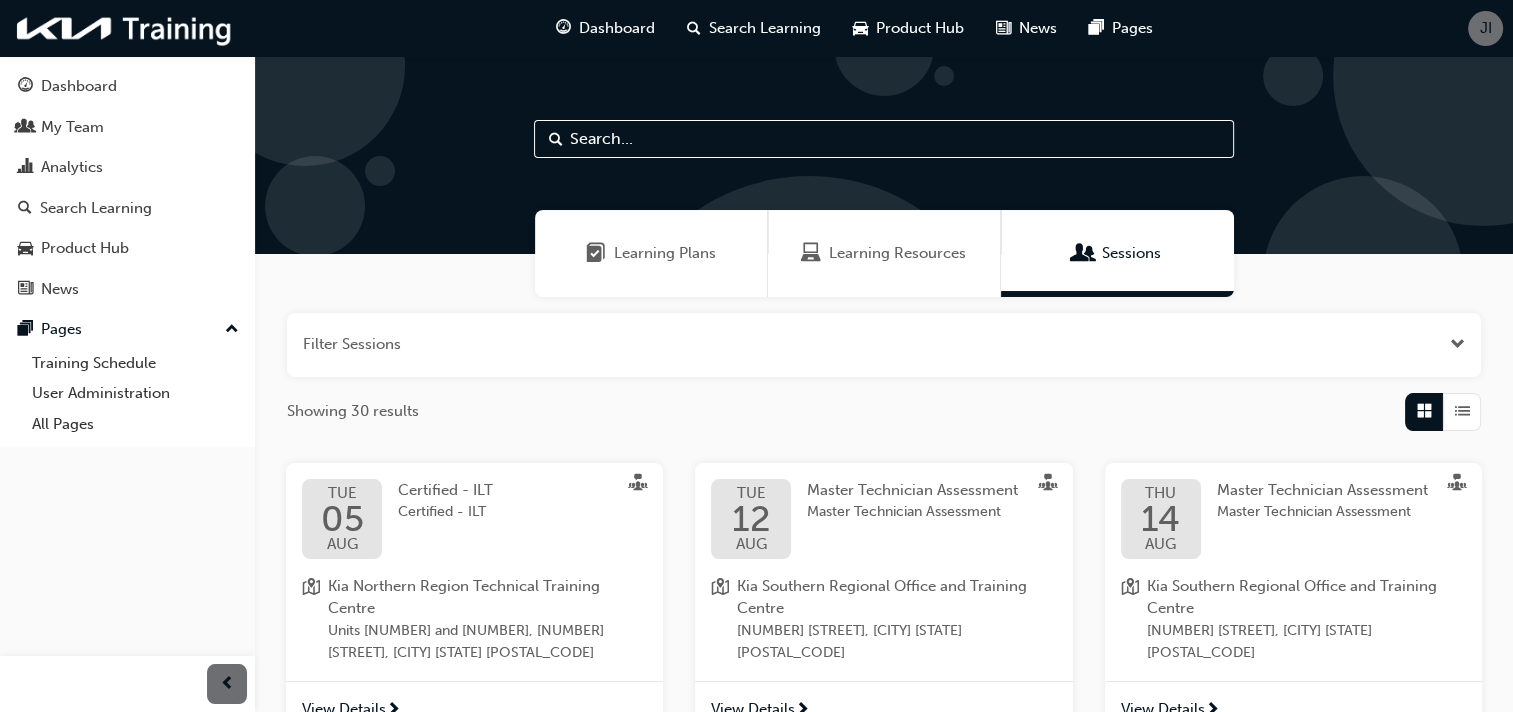 click at bounding box center [884, 345] 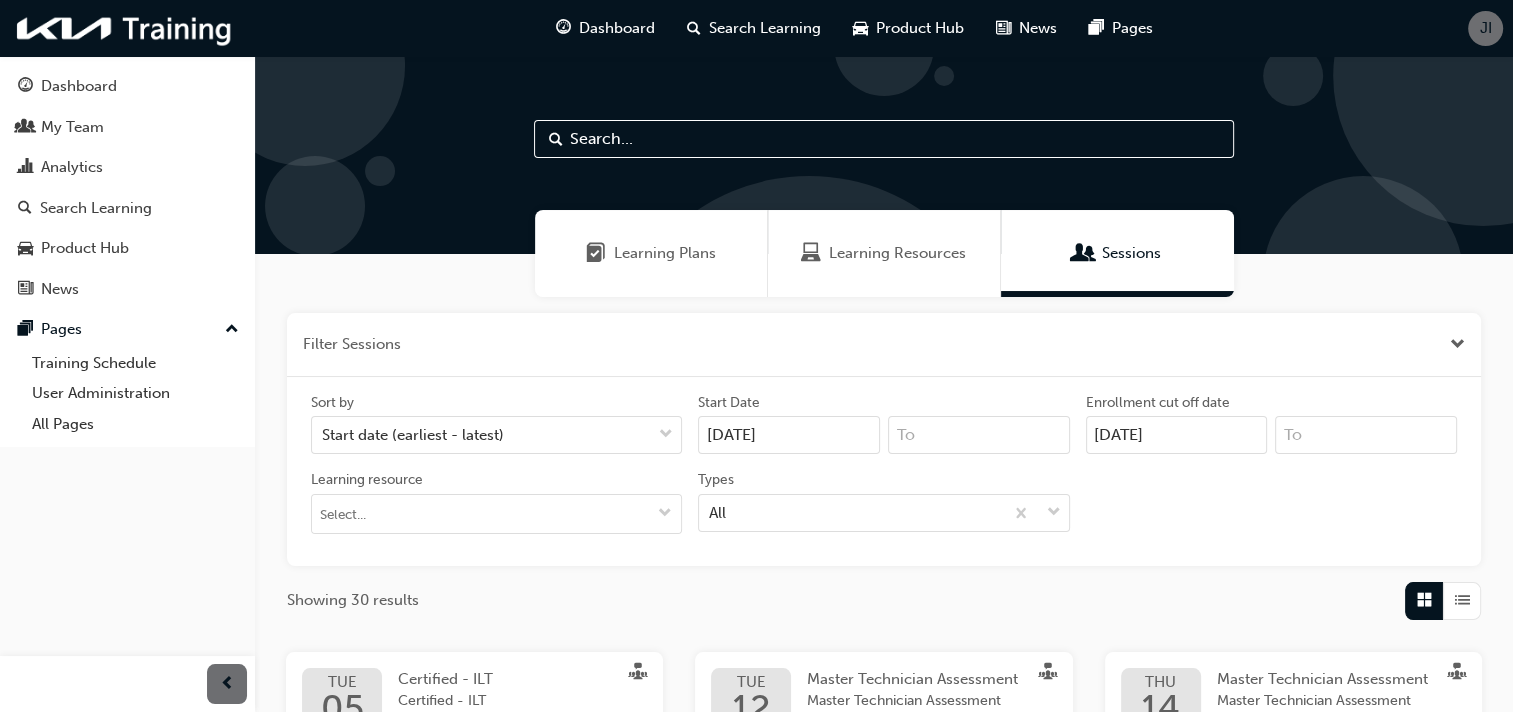 type 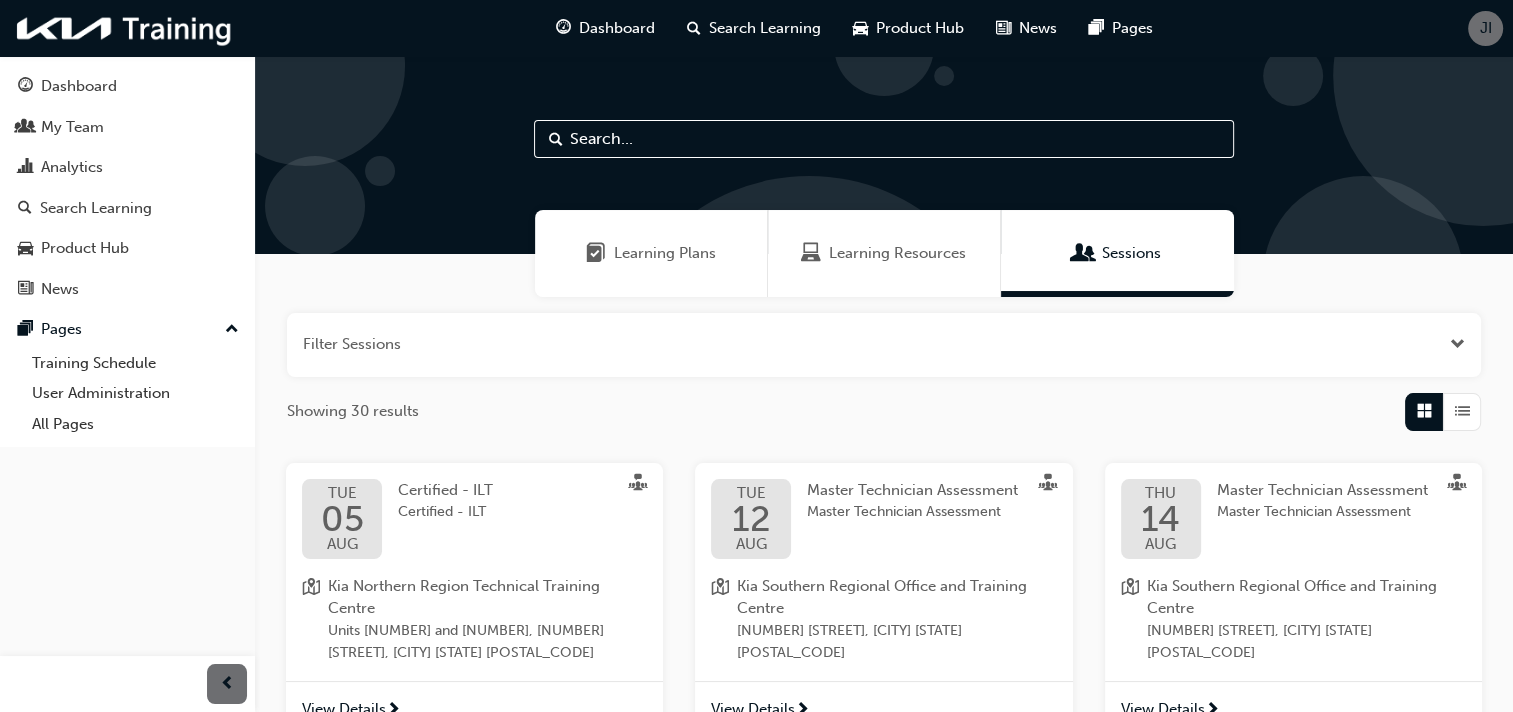 click on "TUE [DATE]" at bounding box center [342, 519] 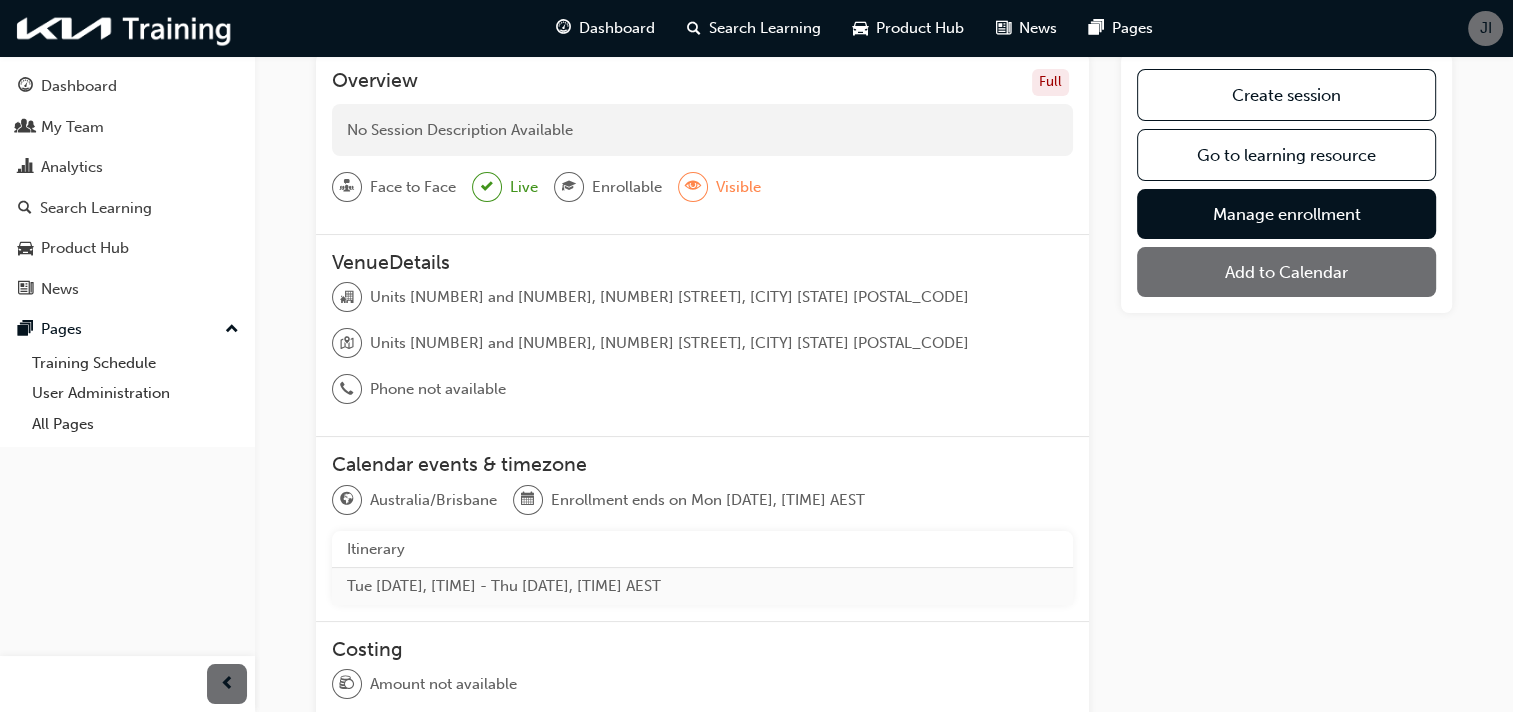 scroll, scrollTop: 166, scrollLeft: 0, axis: vertical 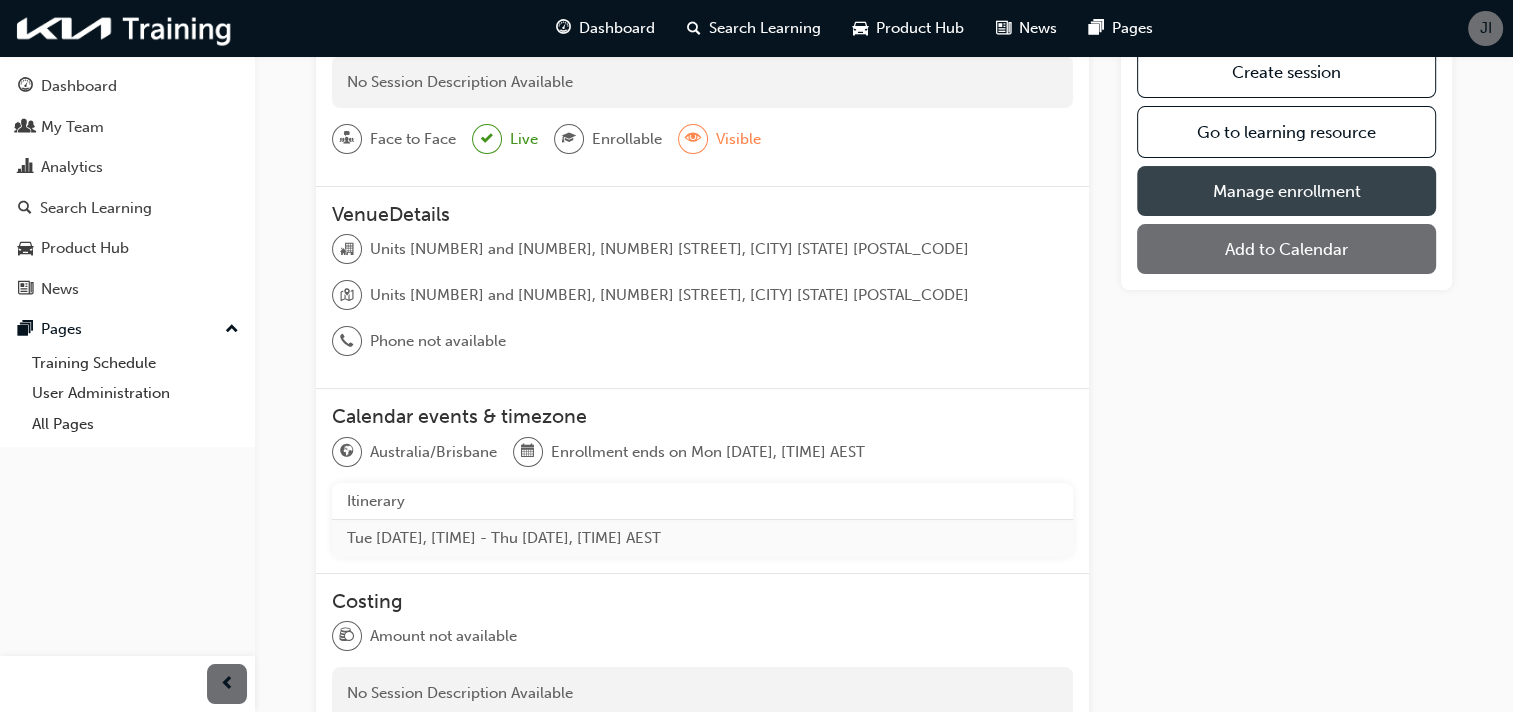 click on "Manage enrollment" at bounding box center [1286, 191] 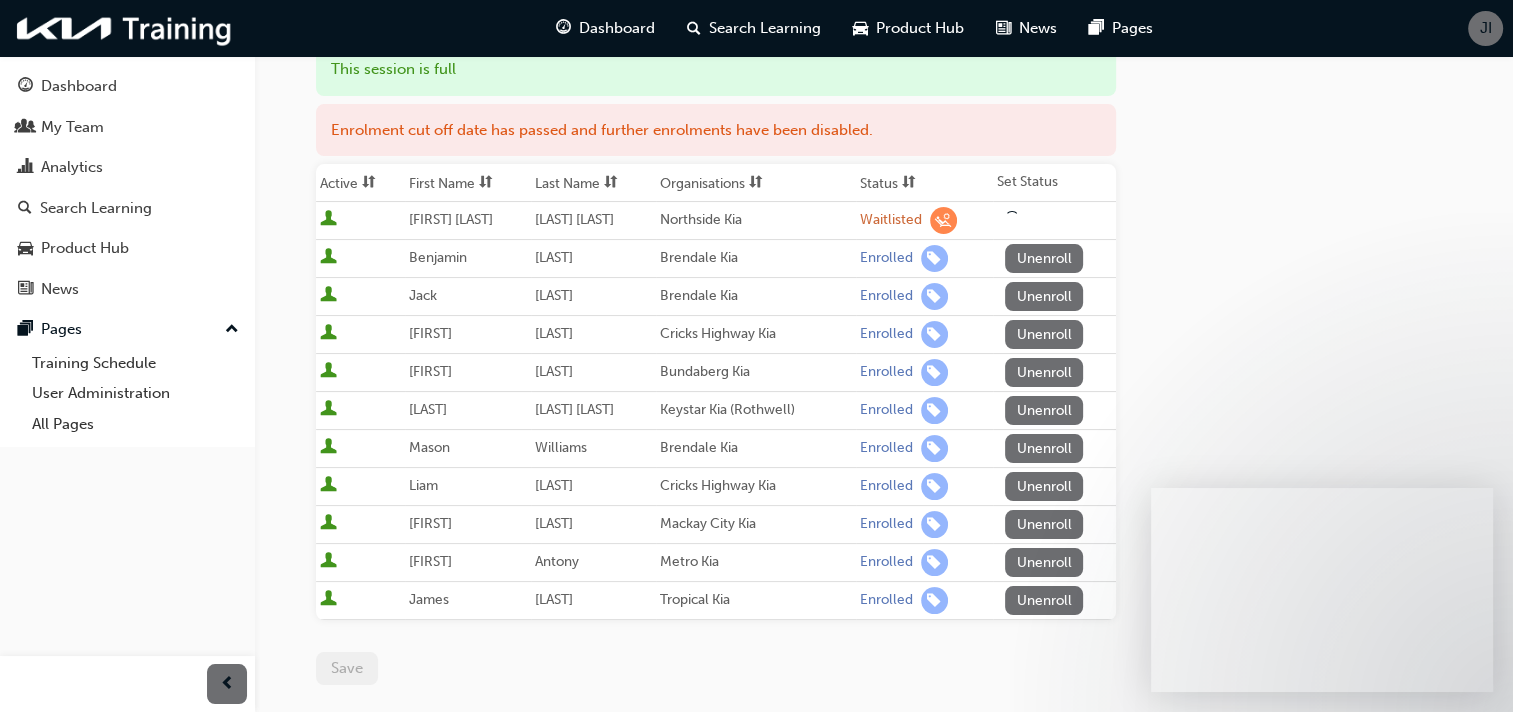 scroll, scrollTop: 333, scrollLeft: 0, axis: vertical 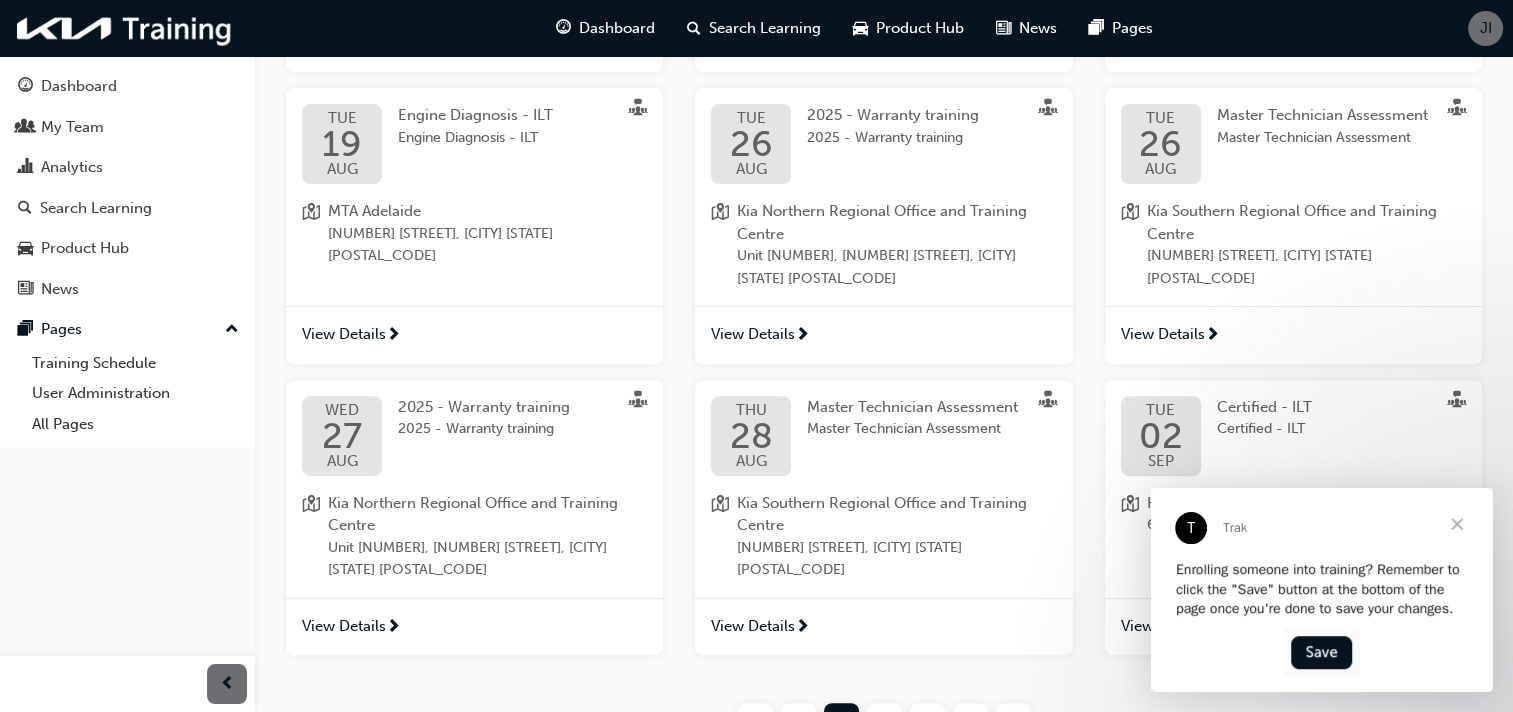 click at bounding box center (1457, 524) 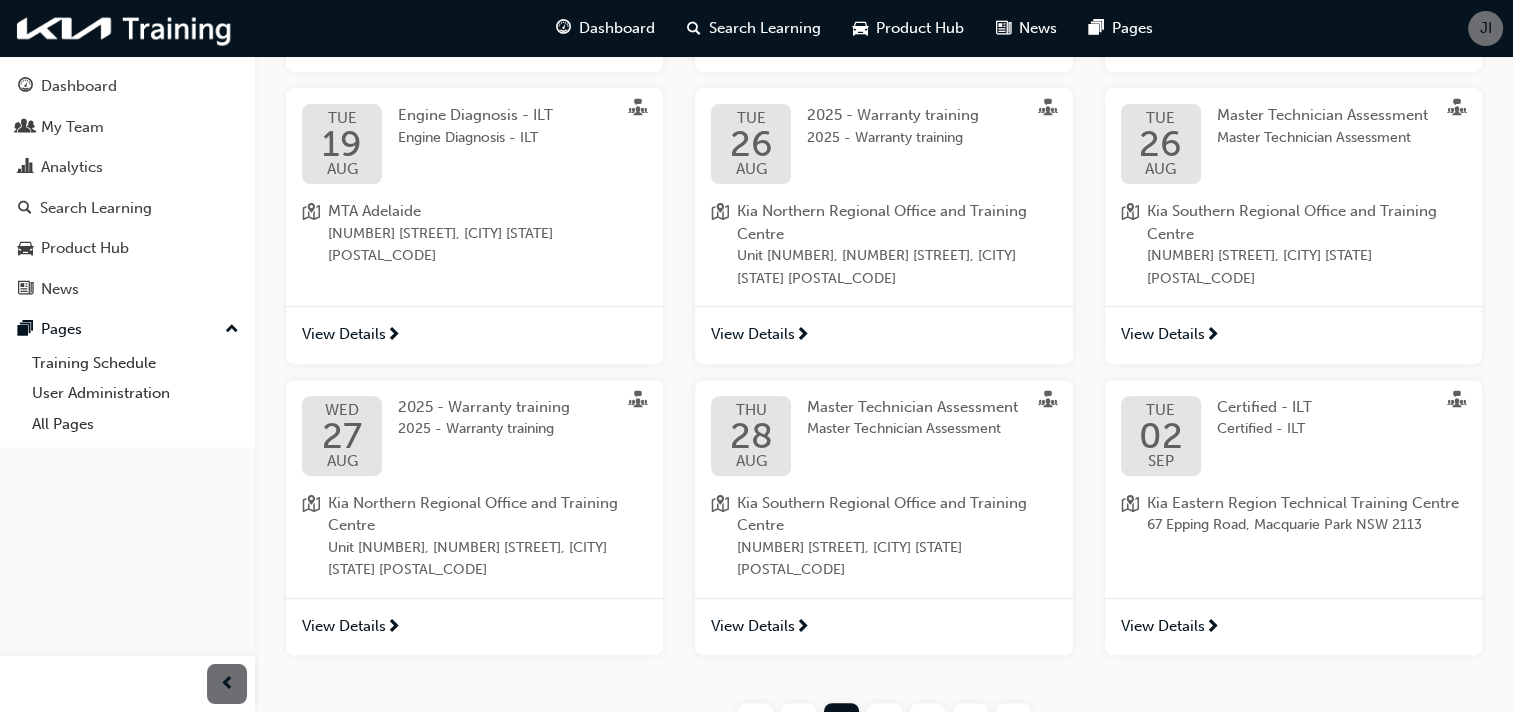 click on "2" at bounding box center (884, 720) 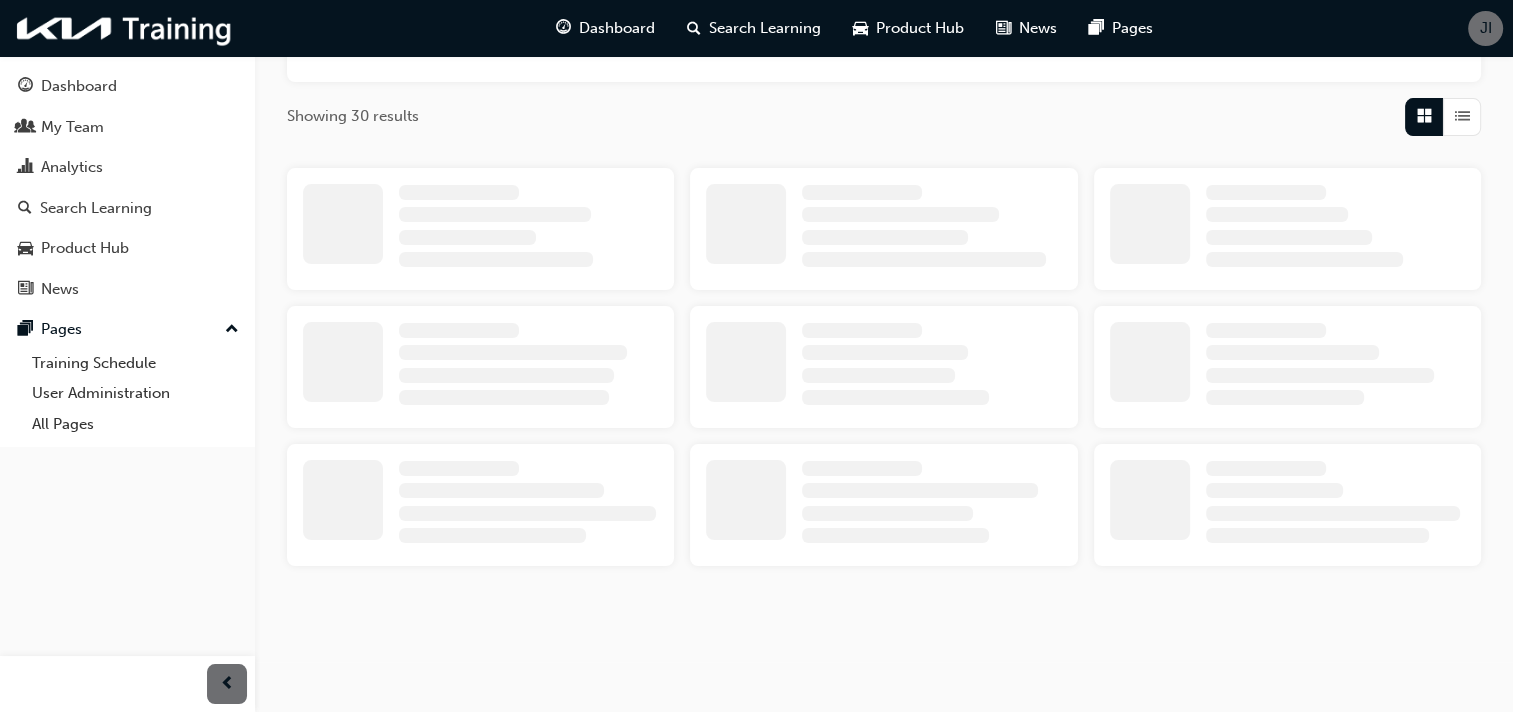 scroll, scrollTop: 666, scrollLeft: 0, axis: vertical 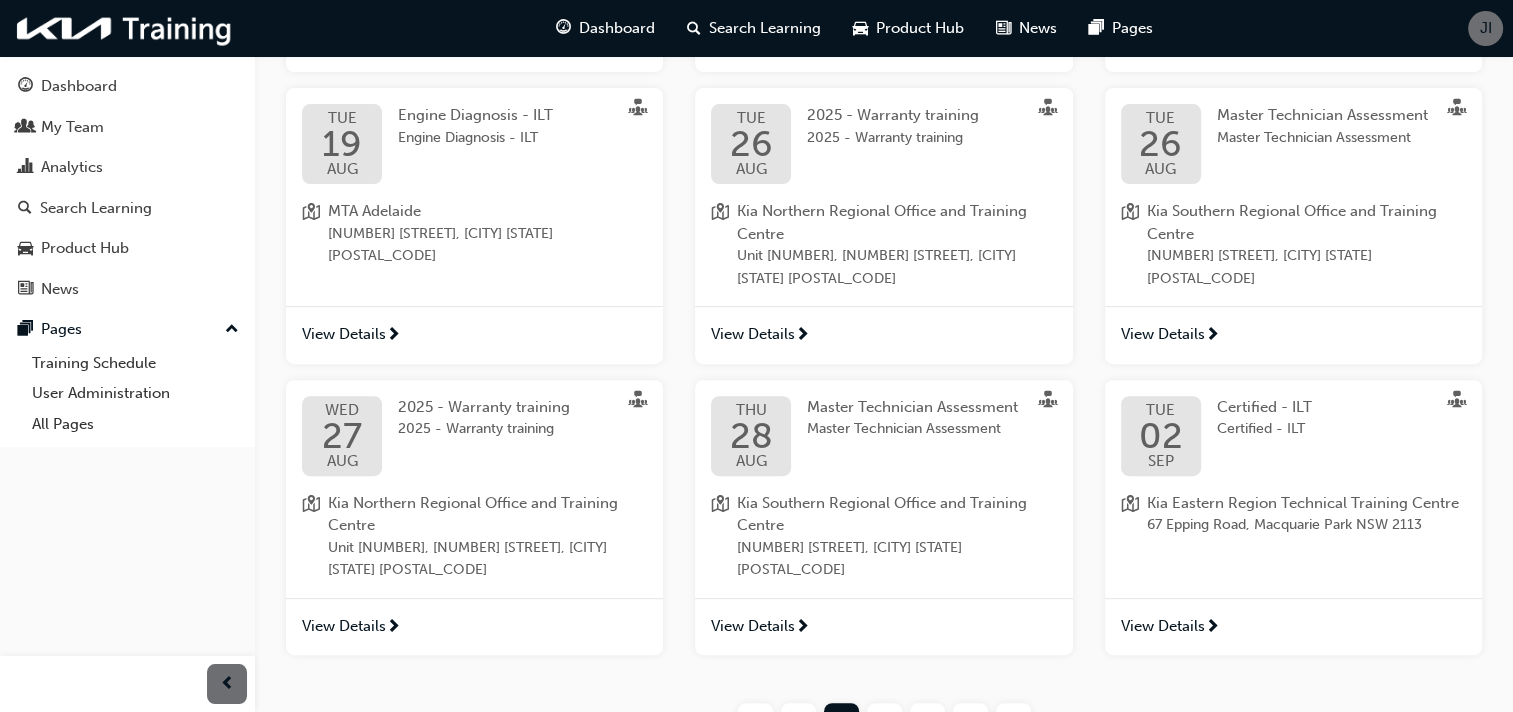 click on "2" at bounding box center [884, 720] 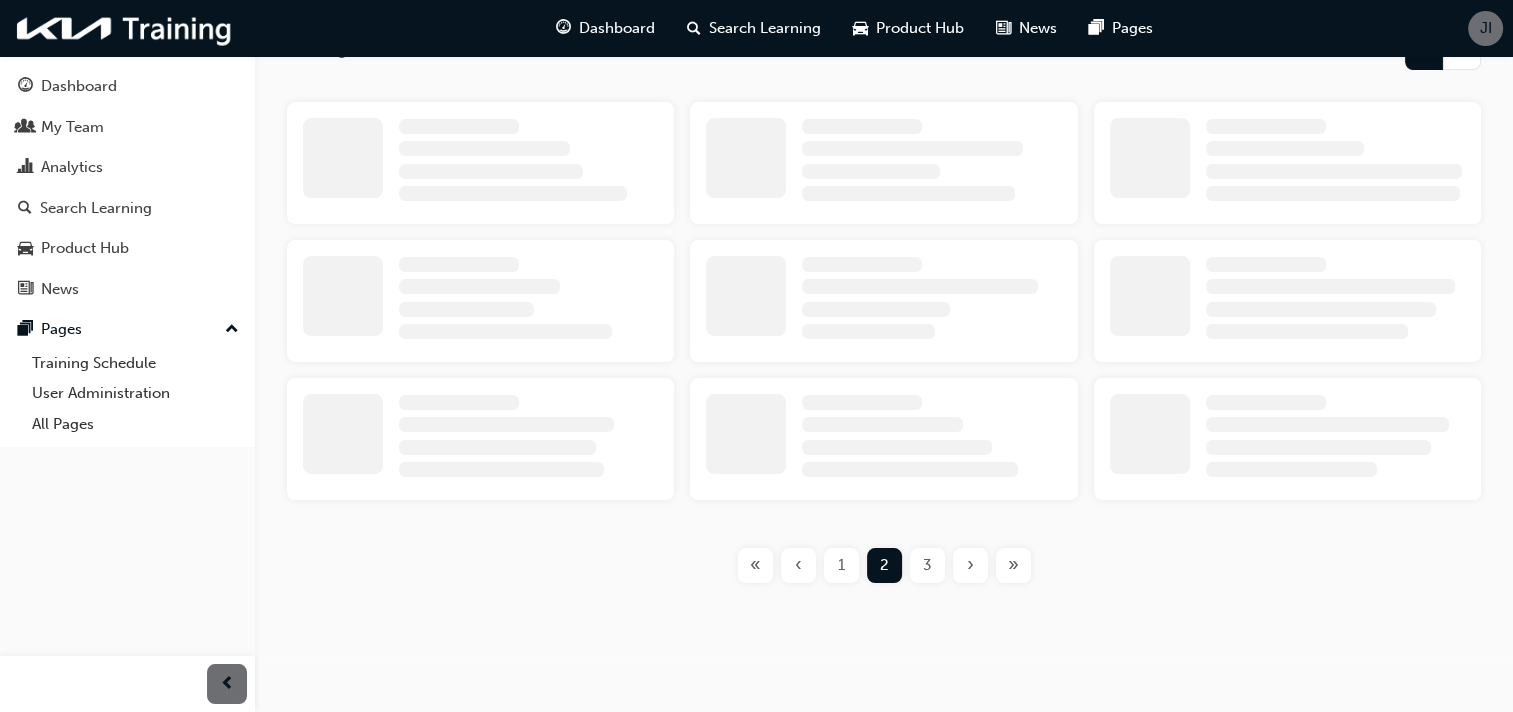 scroll, scrollTop: 666, scrollLeft: 0, axis: vertical 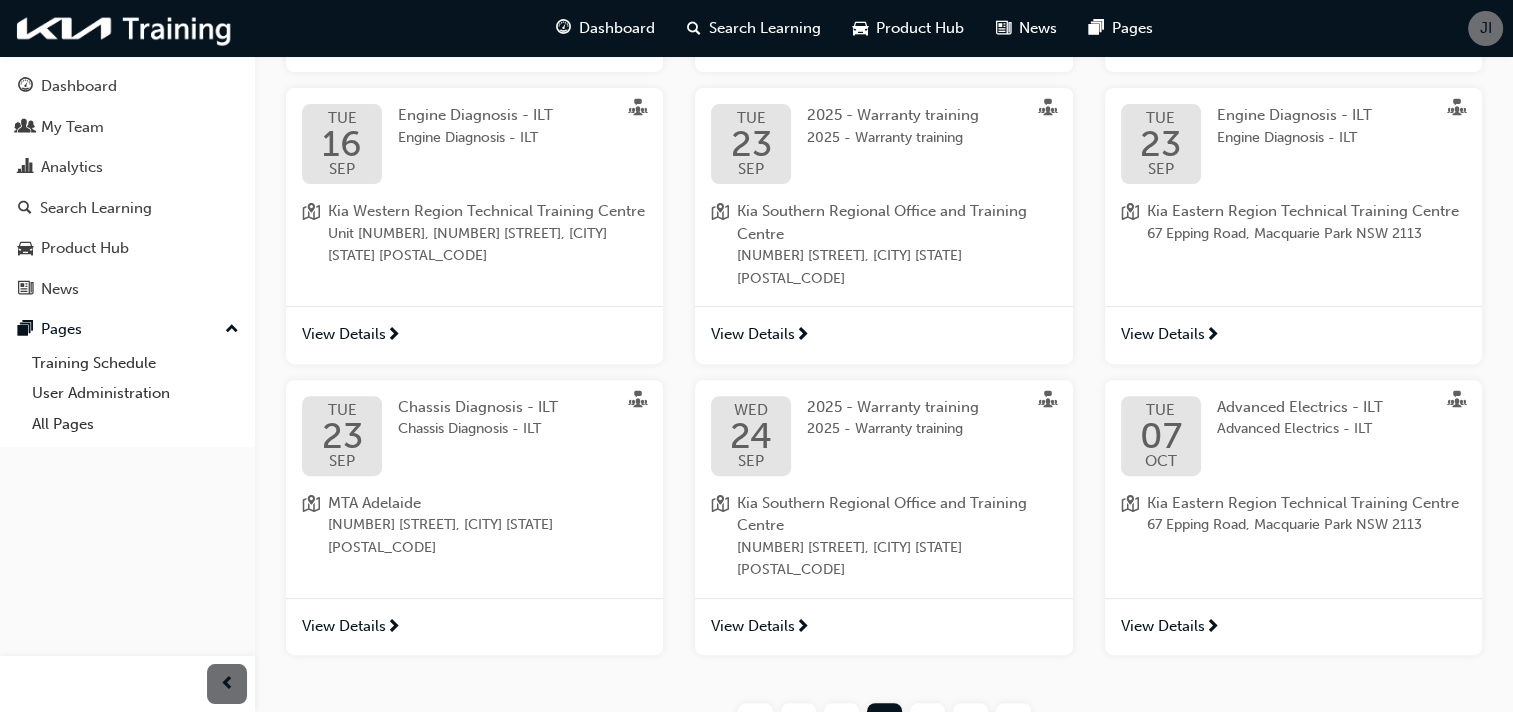 click on "3" at bounding box center [927, 720] 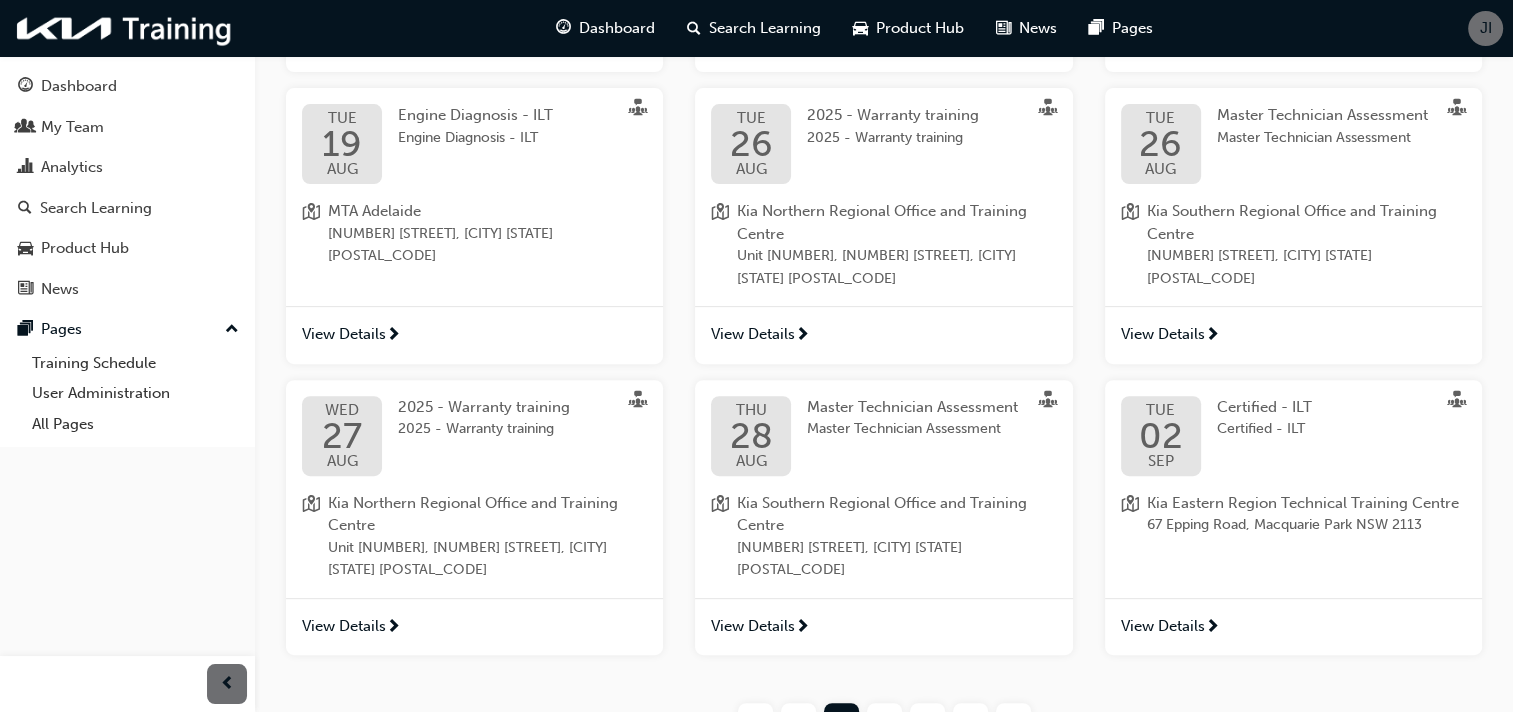click on "3" at bounding box center (927, 720) 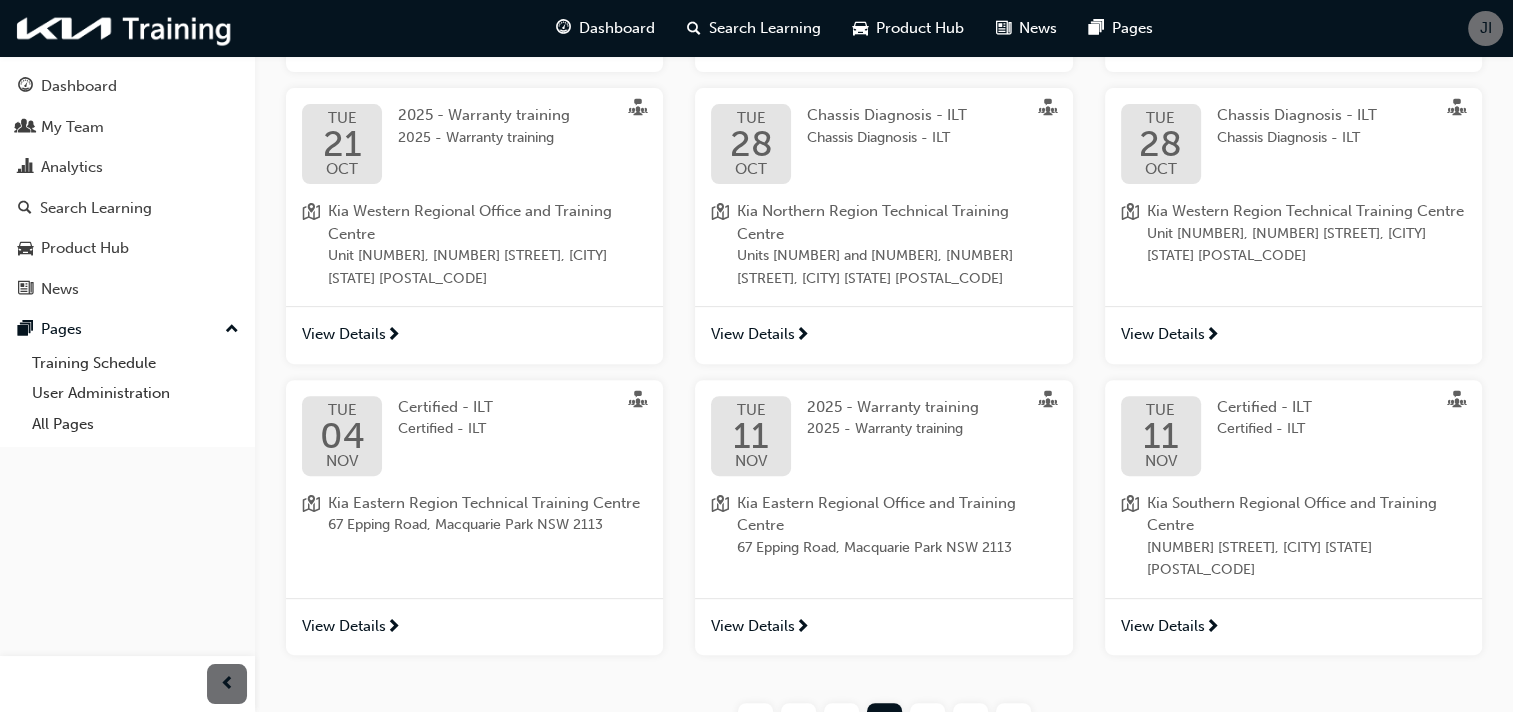 click on "›" at bounding box center [970, 720] 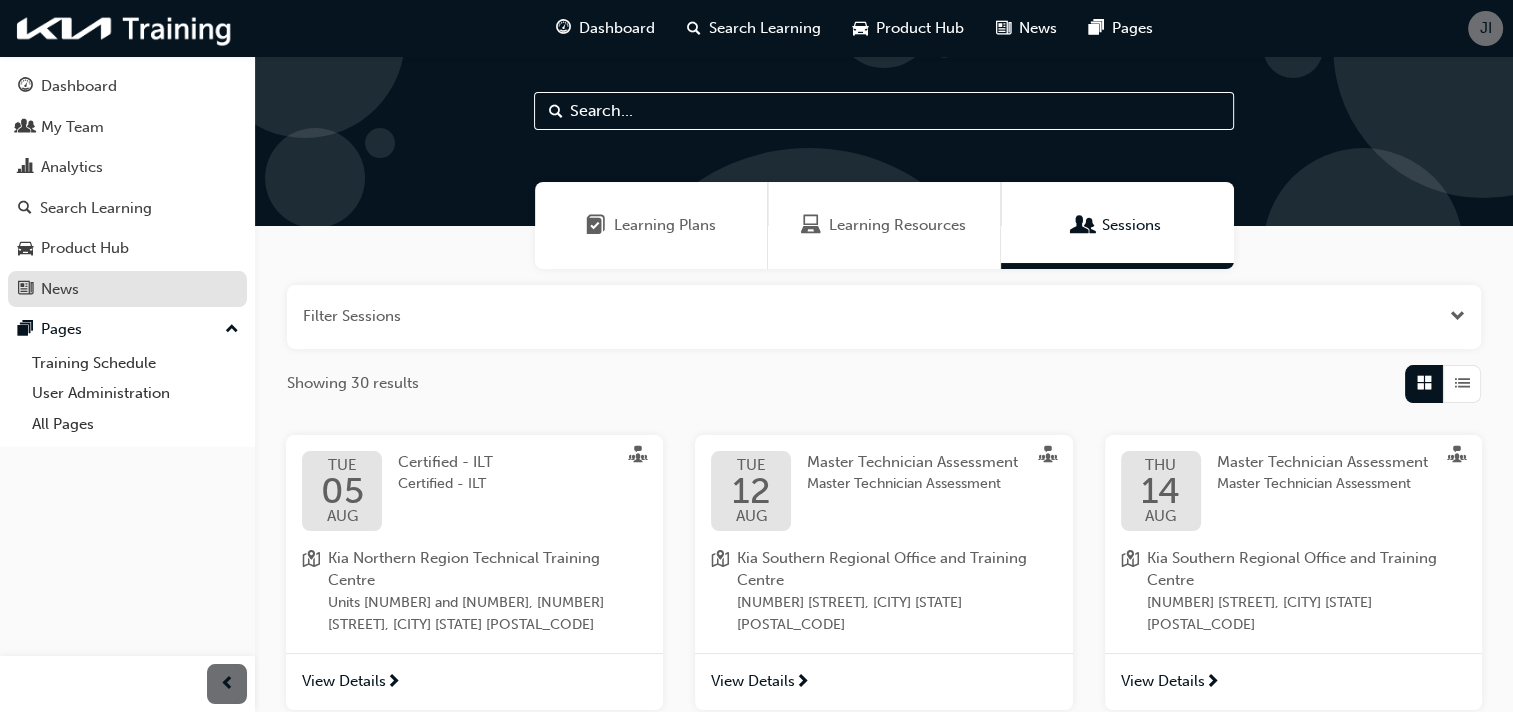scroll, scrollTop: 0, scrollLeft: 0, axis: both 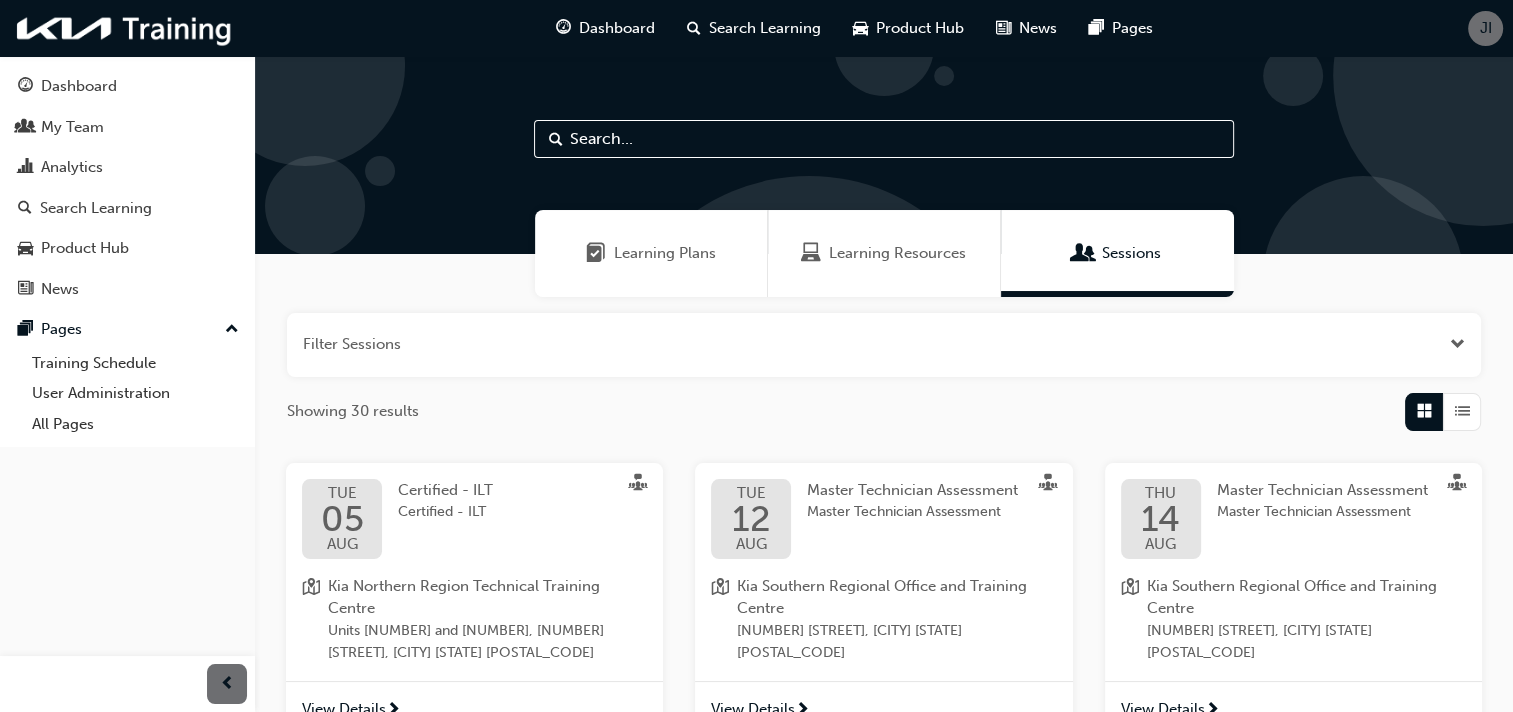 click at bounding box center [884, 139] 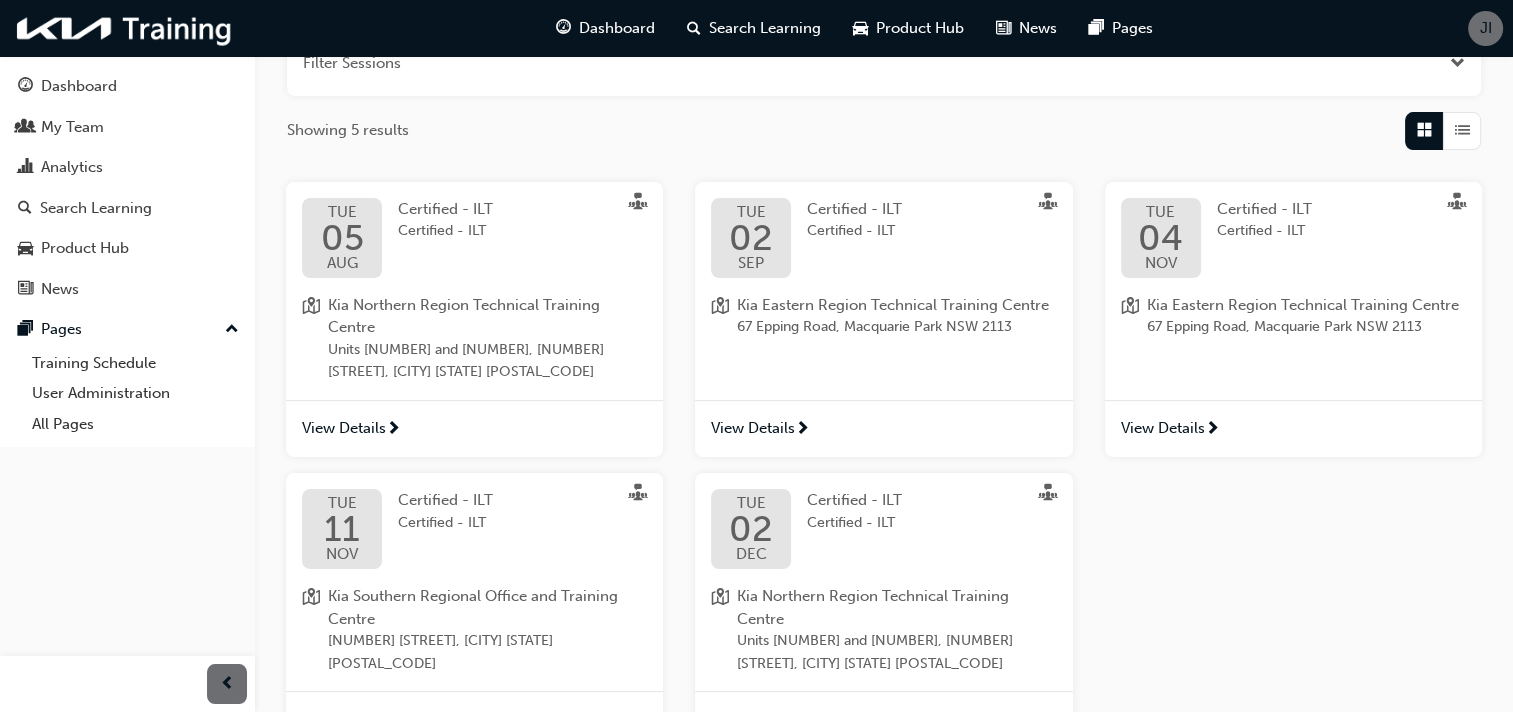 scroll, scrollTop: 333, scrollLeft: 0, axis: vertical 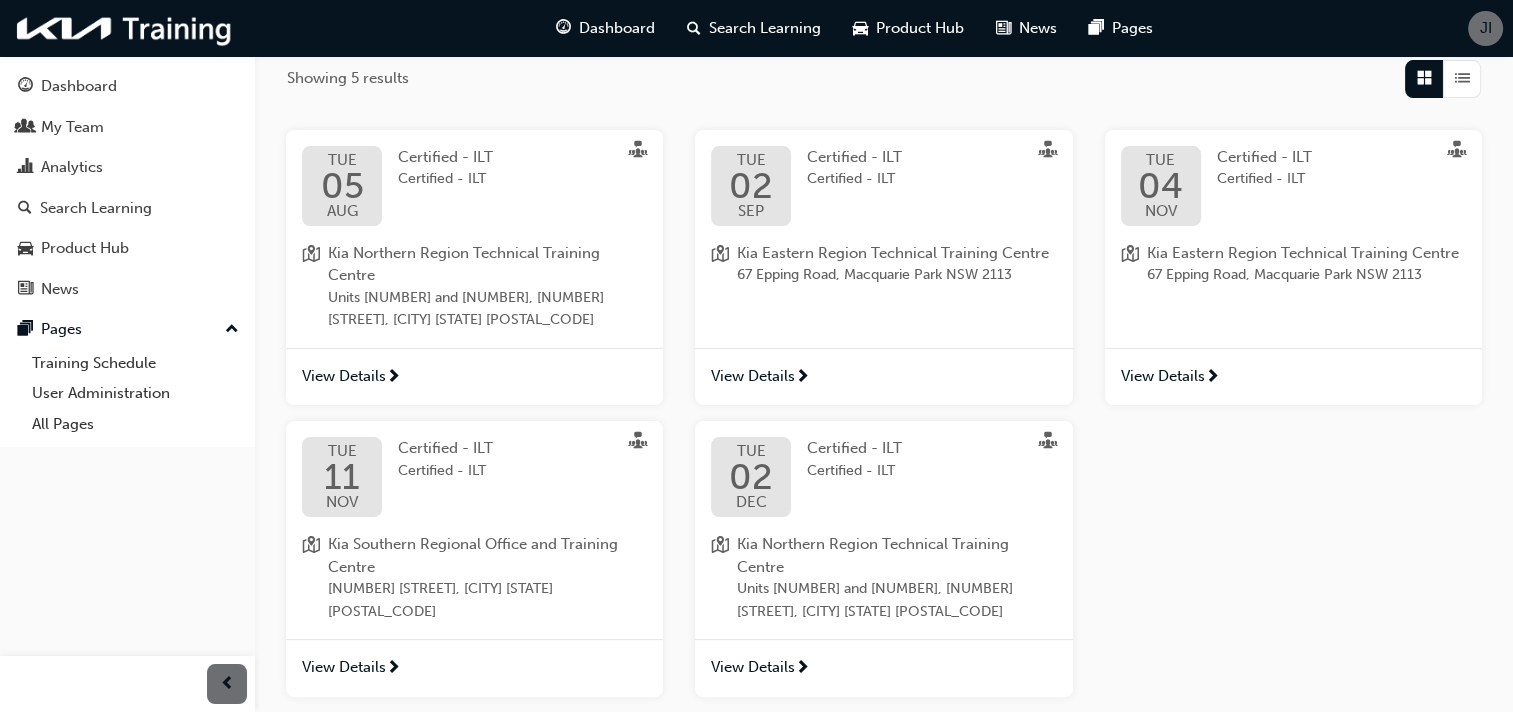 type on "[TERM]" 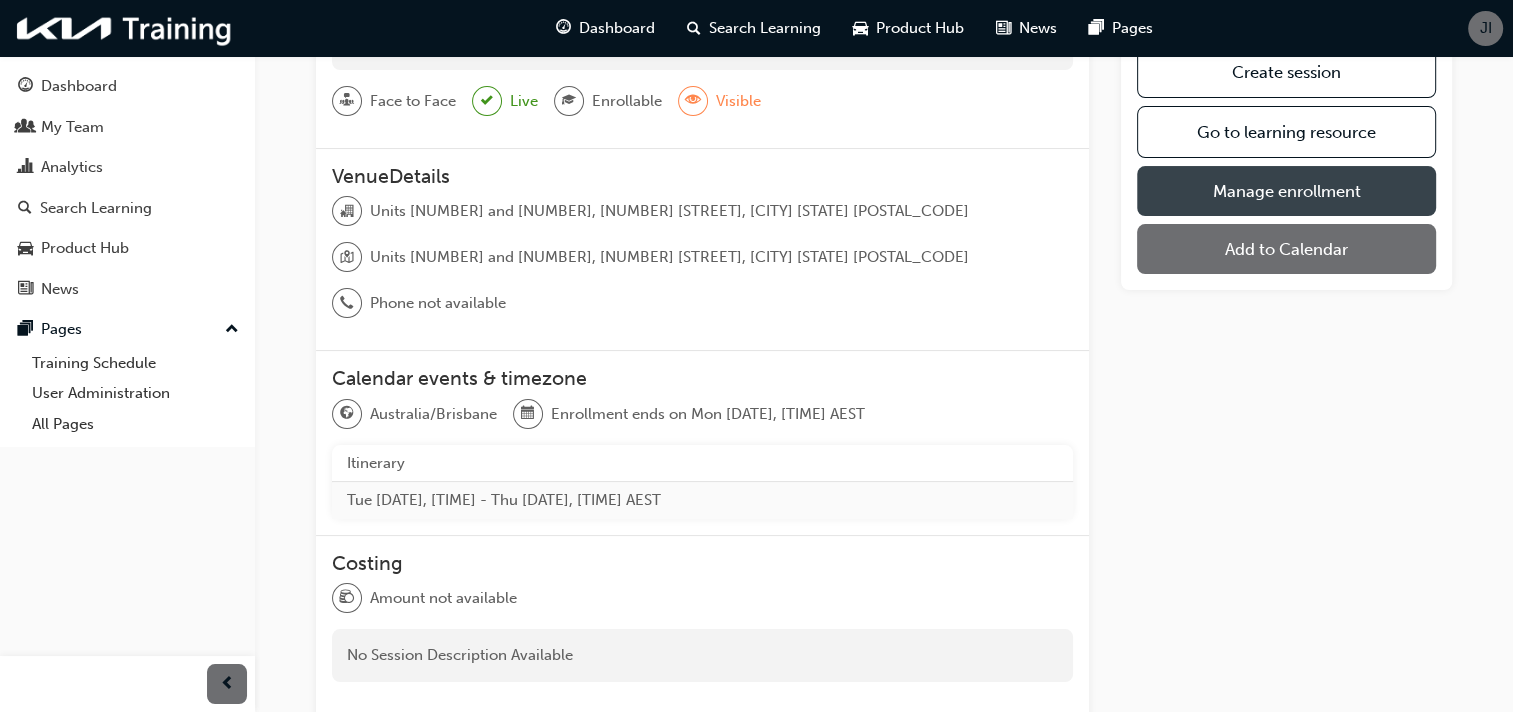 scroll, scrollTop: 166, scrollLeft: 0, axis: vertical 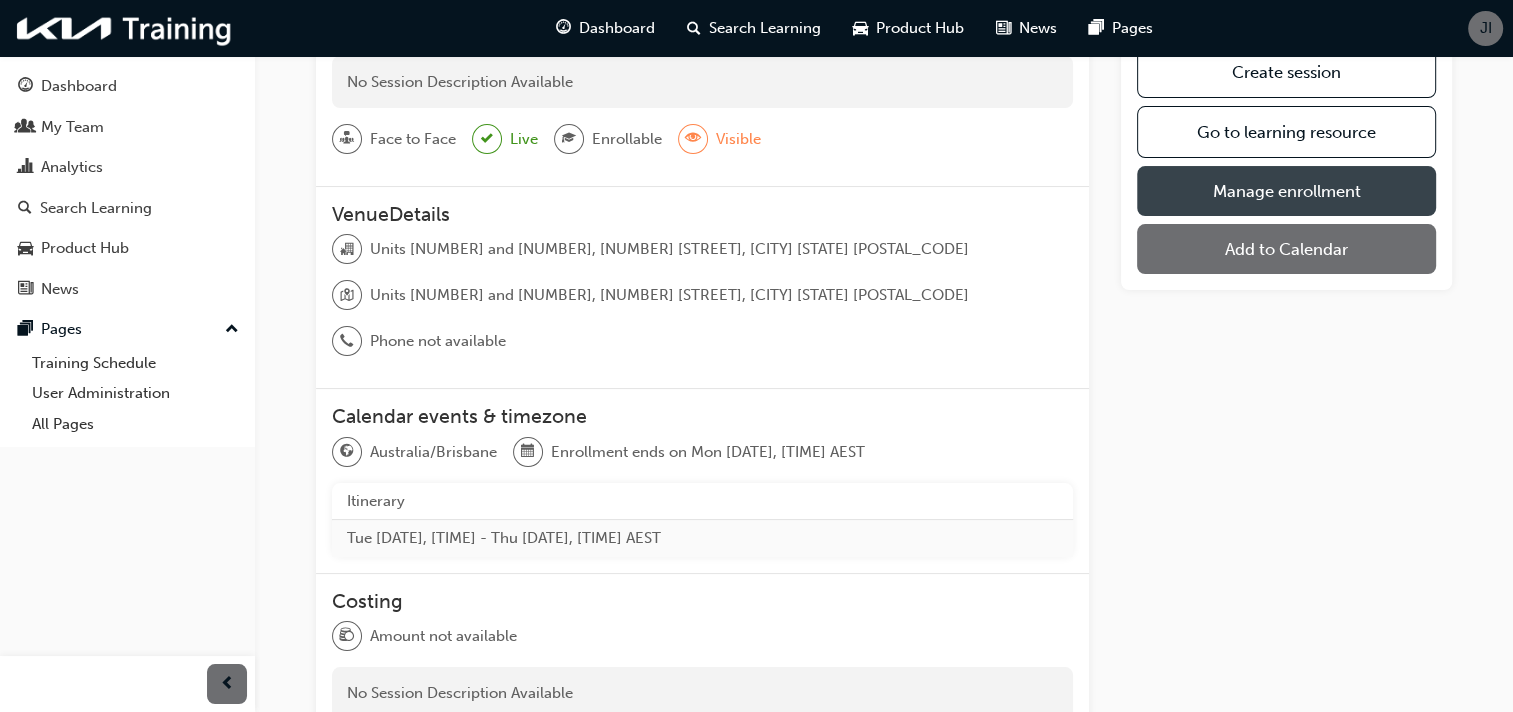 click on "Manage enrollment" at bounding box center [1286, 191] 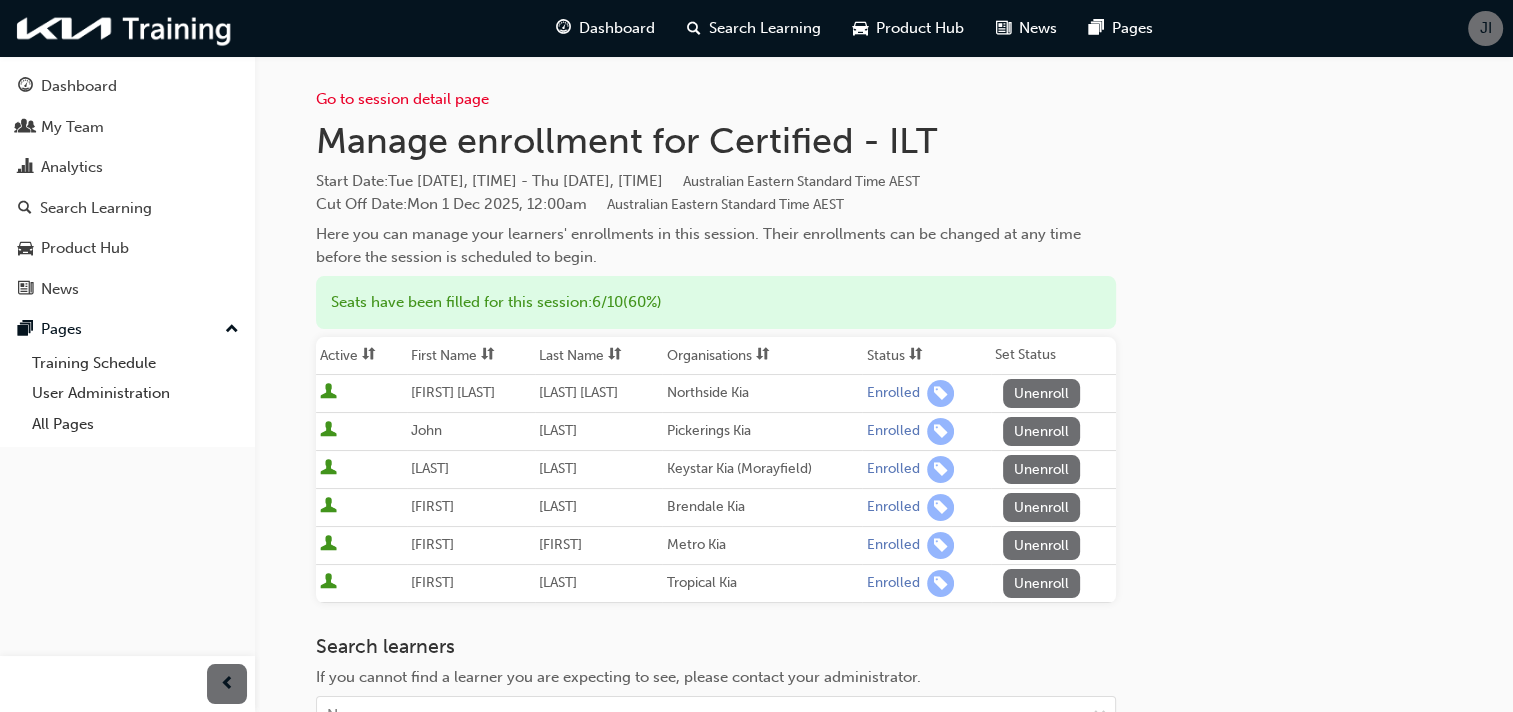 click on "Here you can manage your learners' enrollments in this session. Their enrollments can be changed at any time before the session is scheduled to begin." at bounding box center [716, 245] 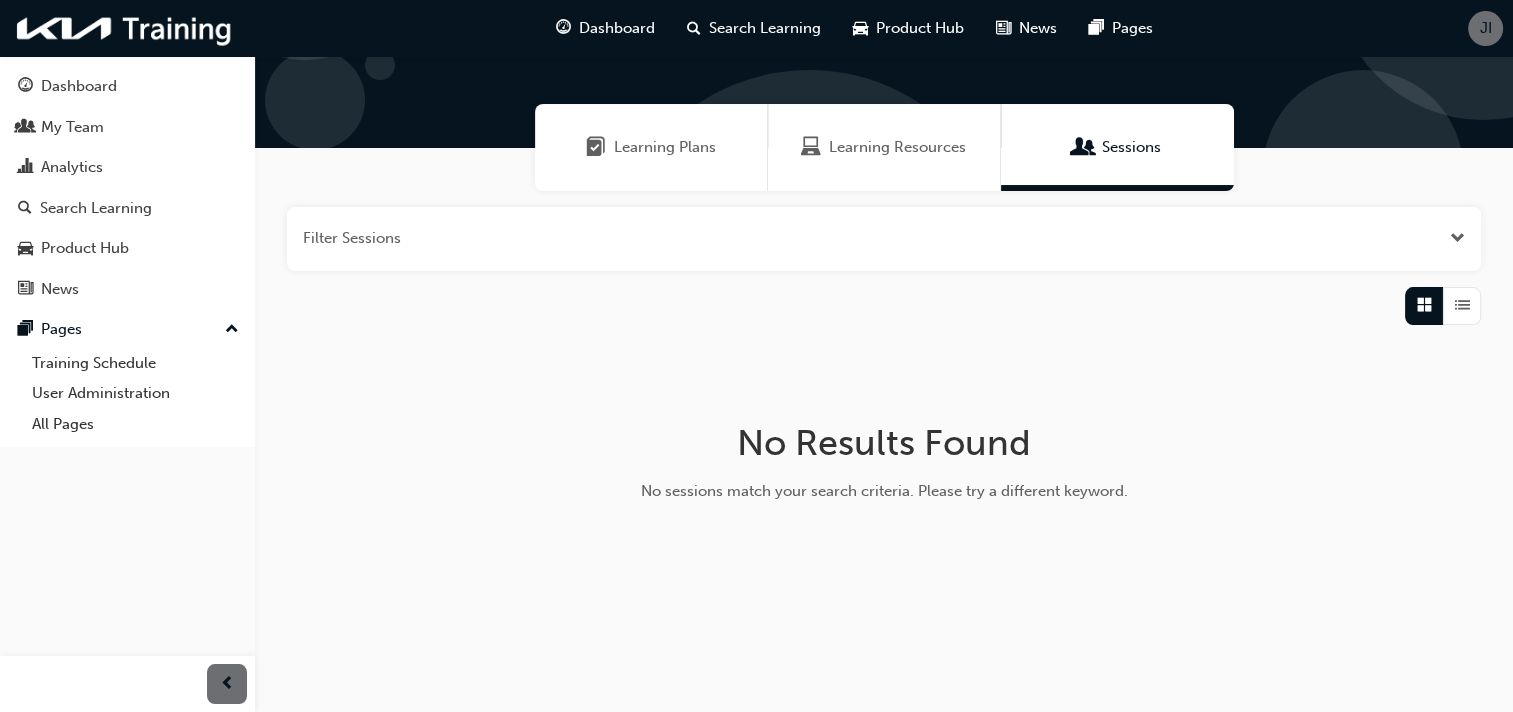 scroll, scrollTop: 294, scrollLeft: 0, axis: vertical 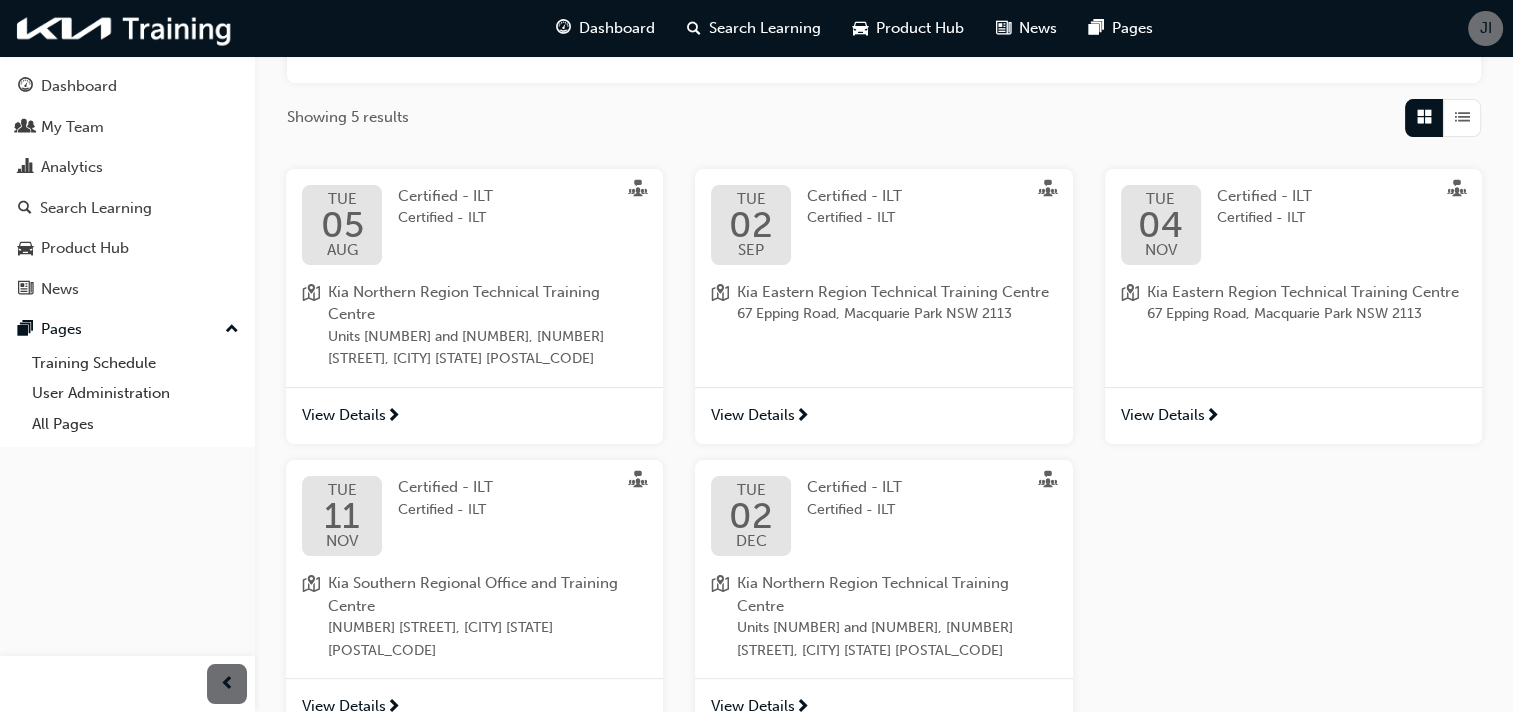 click on "TUE [DATE] Certified - ILT Certified - ILT Kia Northern Region Technical Training Centre Units [NUMBER] and [NUMBER], [NUMBER] [STREET], [CITY] [STATE] [POSTAL_CODE]" at bounding box center [474, 278] 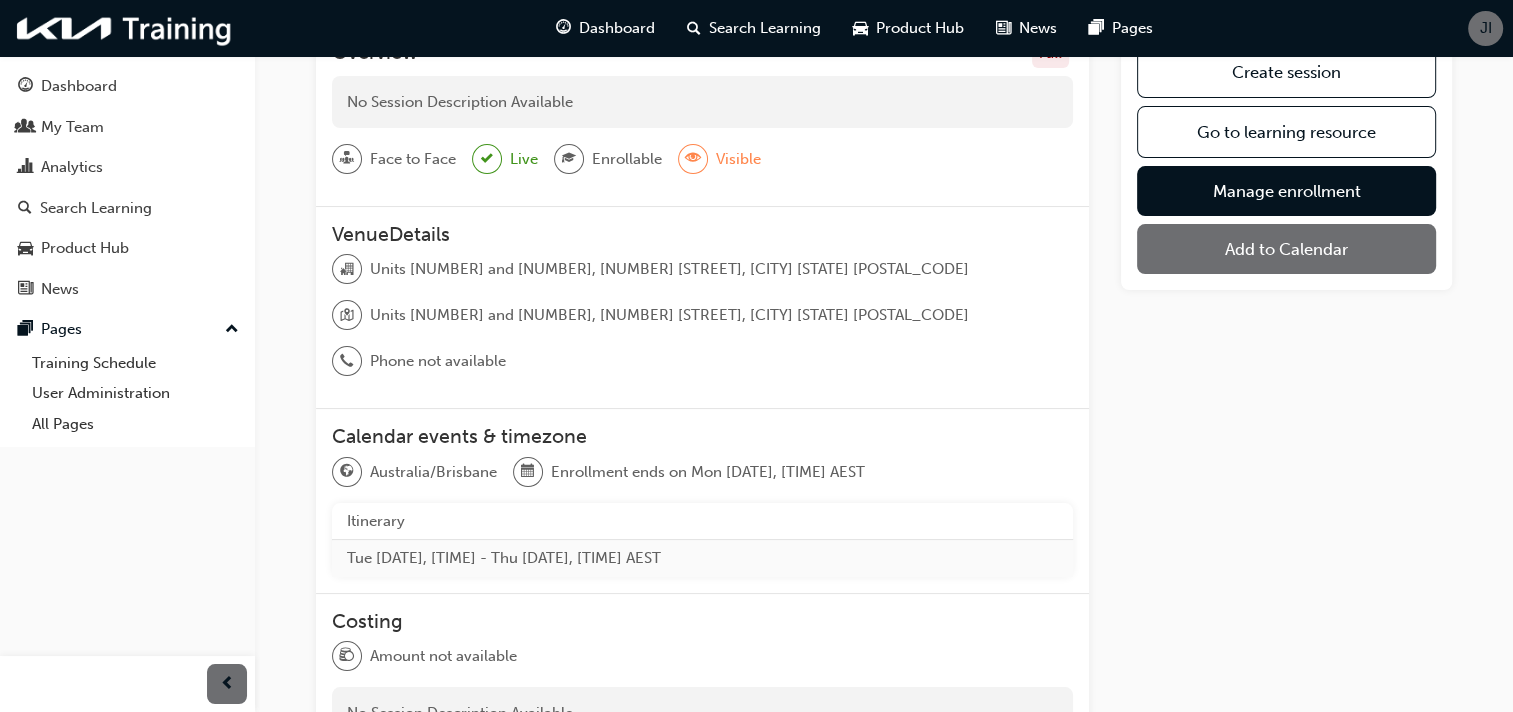 scroll, scrollTop: 0, scrollLeft: 0, axis: both 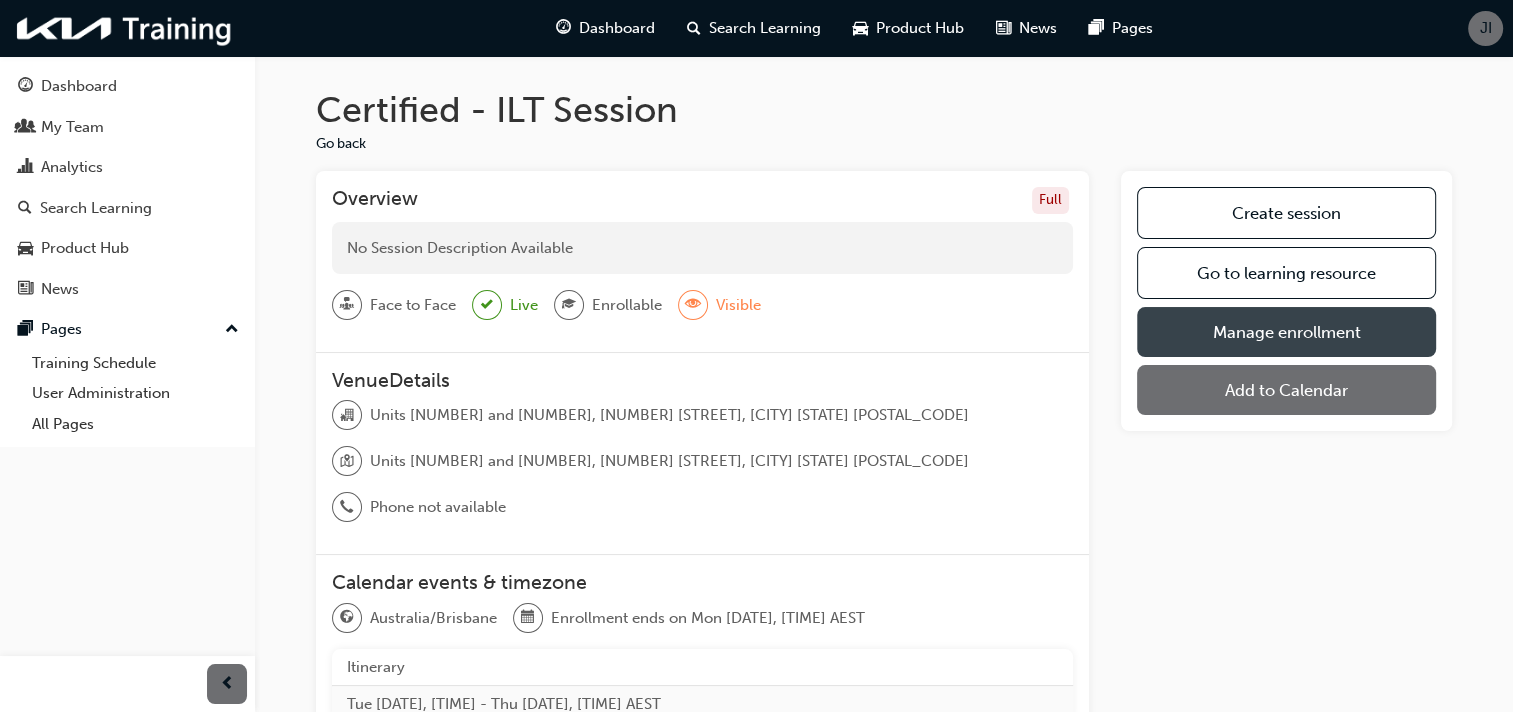 click on "Manage enrollment" at bounding box center [1286, 332] 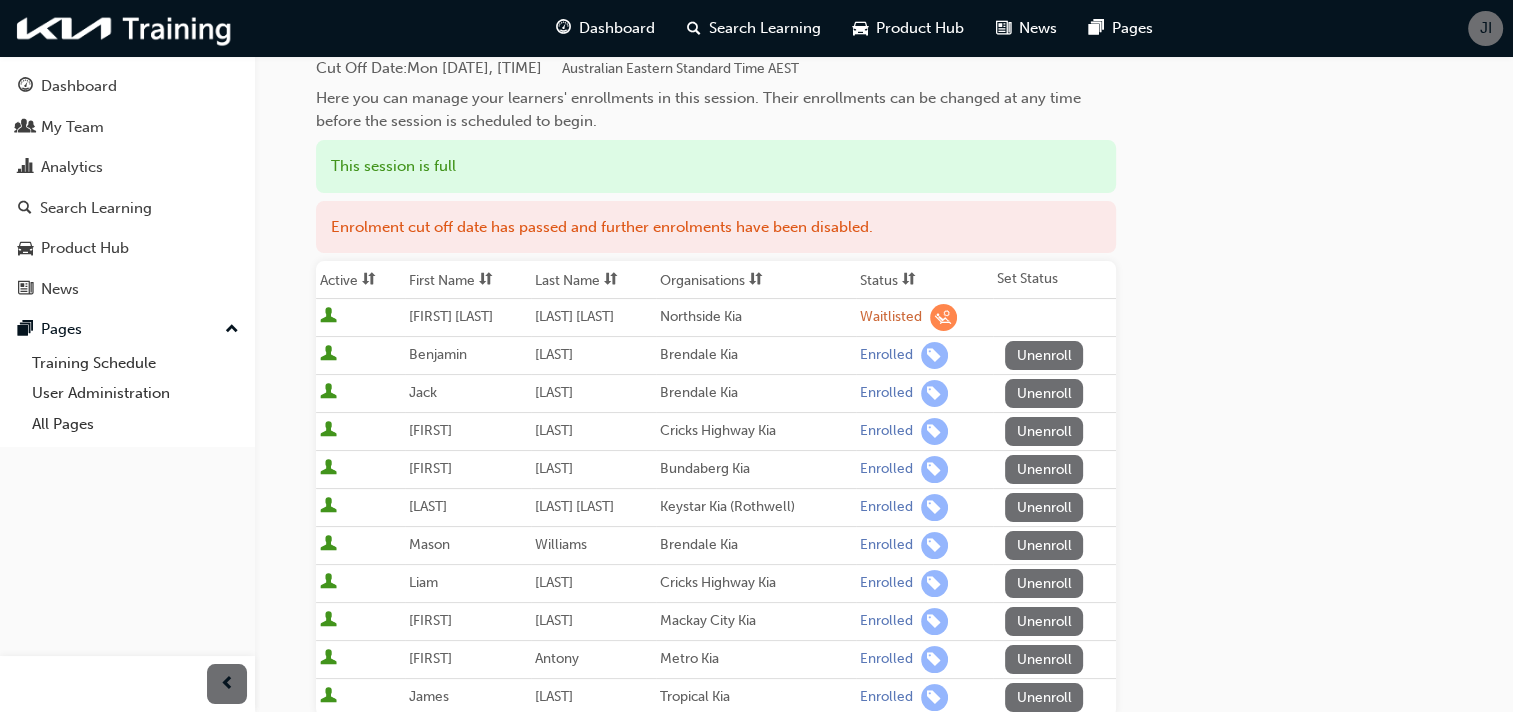 scroll, scrollTop: 166, scrollLeft: 0, axis: vertical 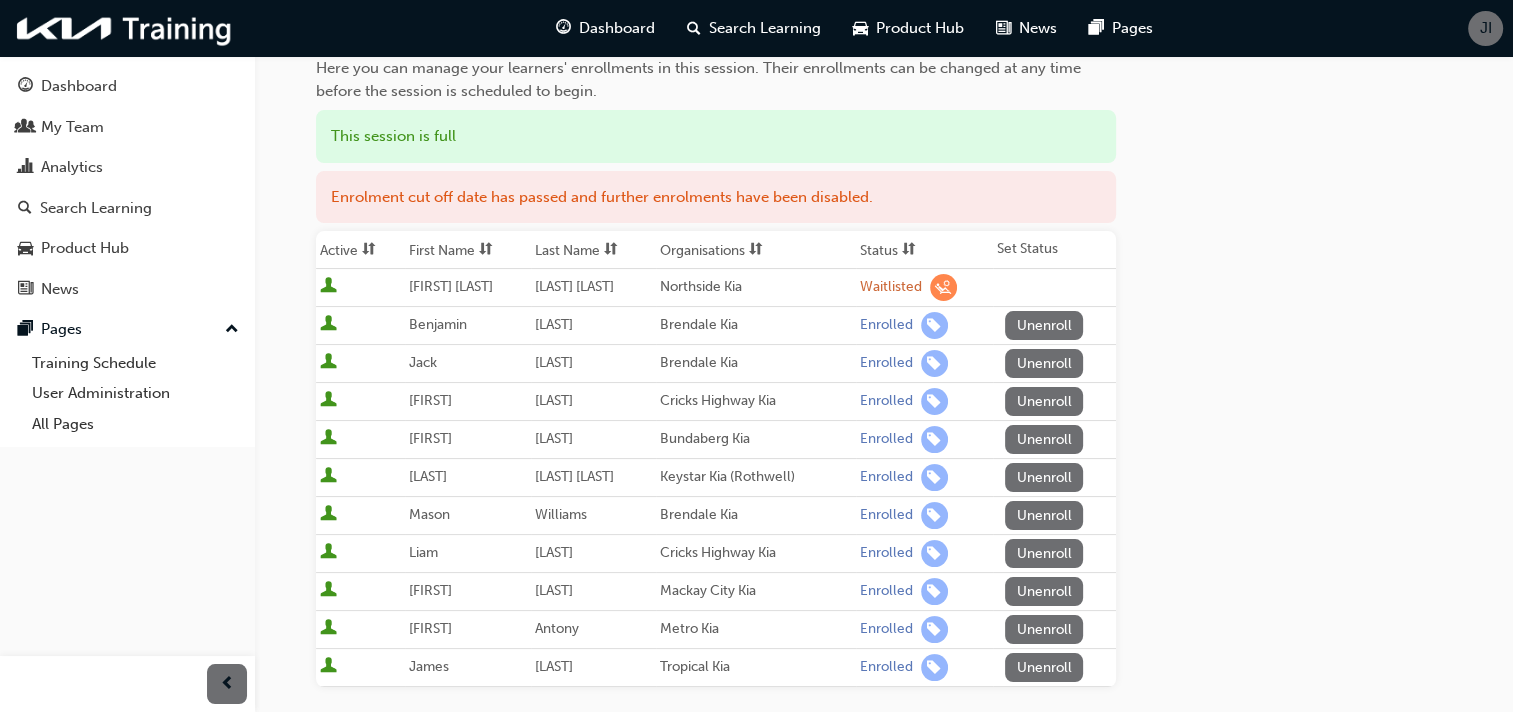 click on "Unenroll" at bounding box center [1044, 553] 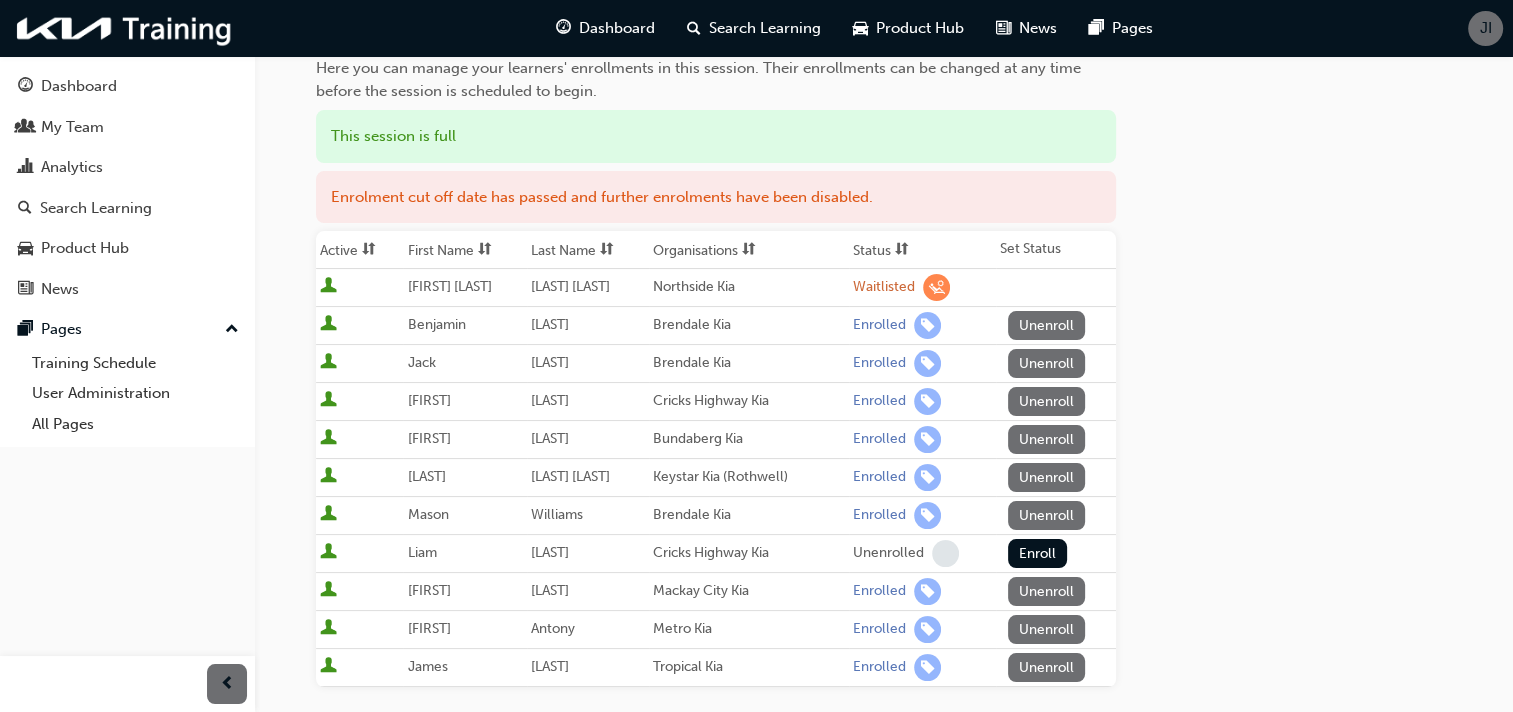 scroll, scrollTop: 0, scrollLeft: 0, axis: both 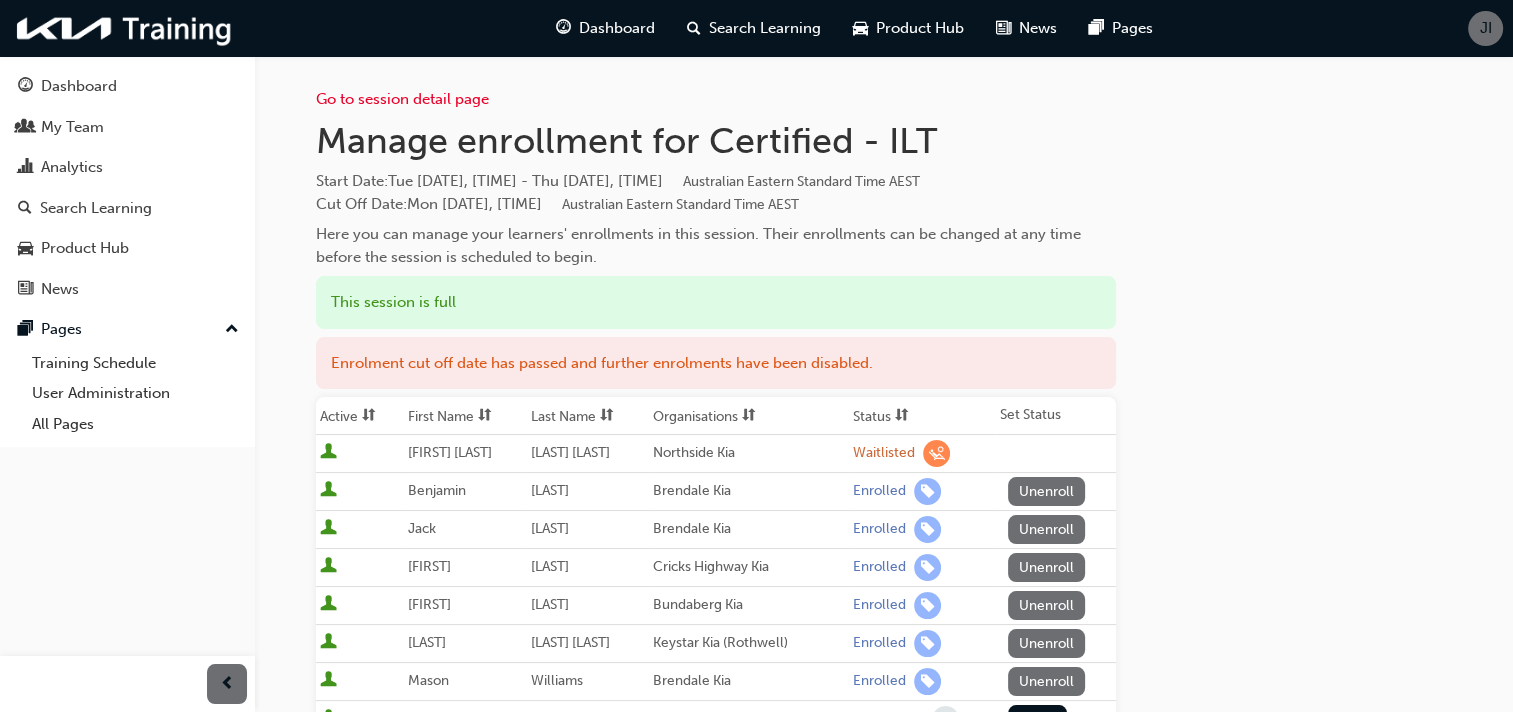 click on "Manage enrollment for Certified - ILT Start Date :  Tue [DATE], [TIME]   - Thu [DATE], [TIME]   Australian Eastern Standard Time AEST Cut Off Date :  Mon [DATE], [TIME]   Australian Eastern Standard Time AEST Here you can manage your learners' enrollments in this session. Their enrollments can be changed at any time before the session is scheduled to begin." at bounding box center (716, 194) 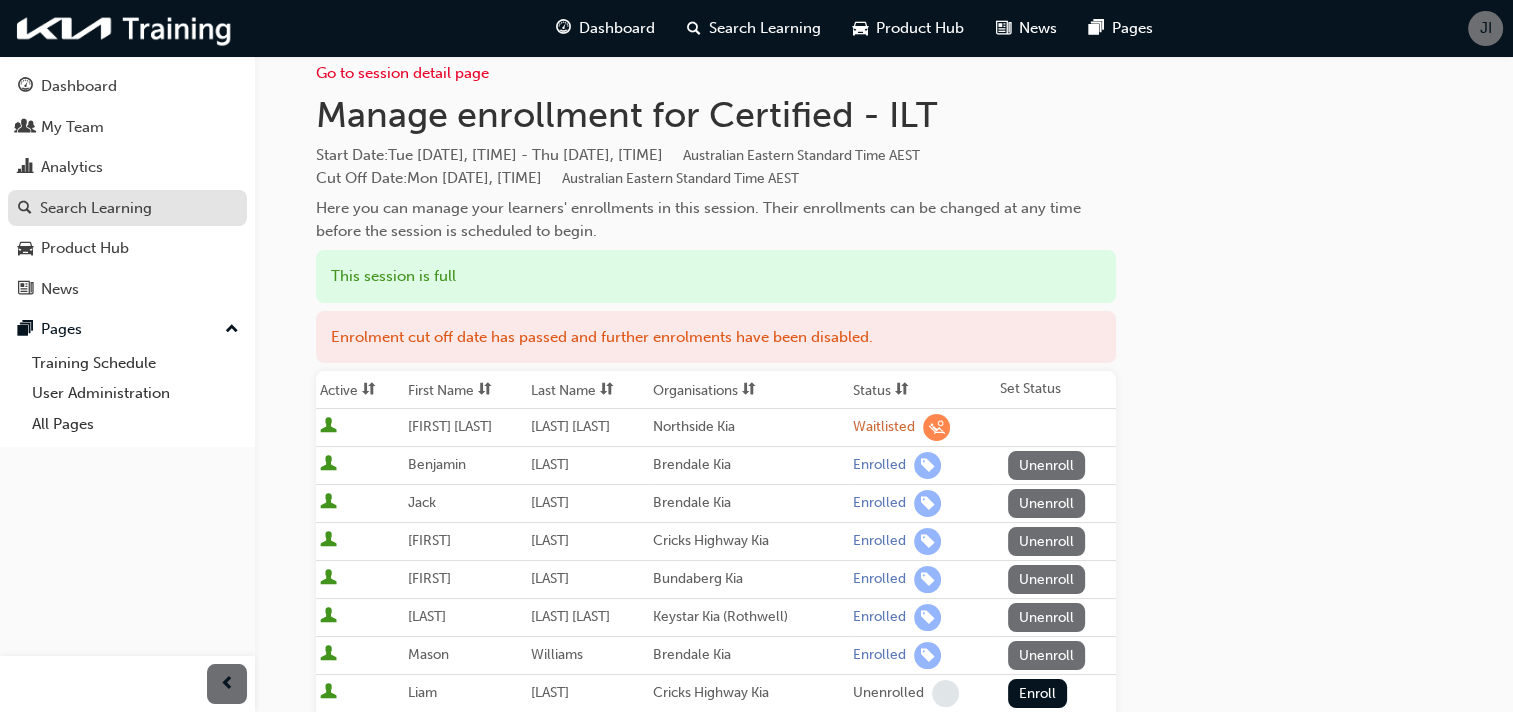 scroll, scrollTop: 0, scrollLeft: 0, axis: both 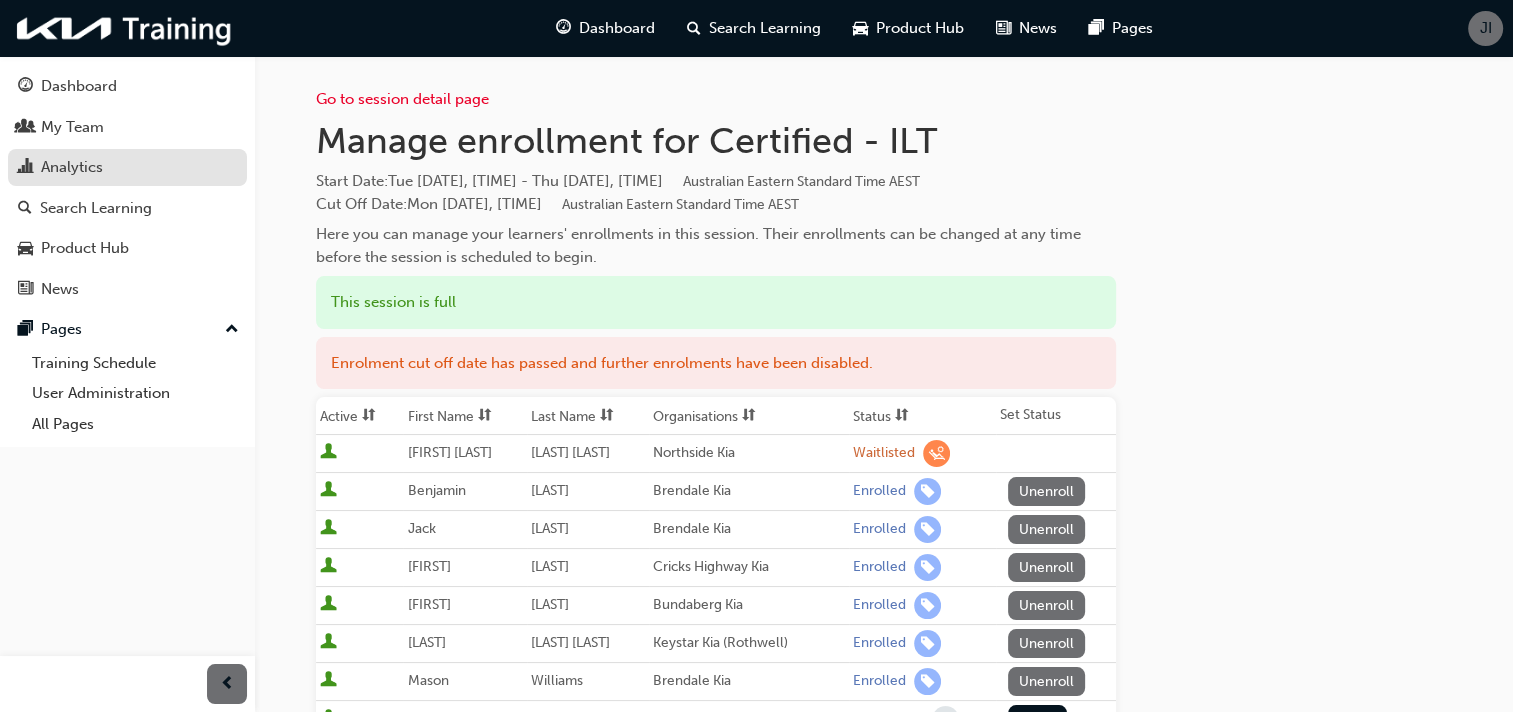 click on "Analytics" at bounding box center (127, 167) 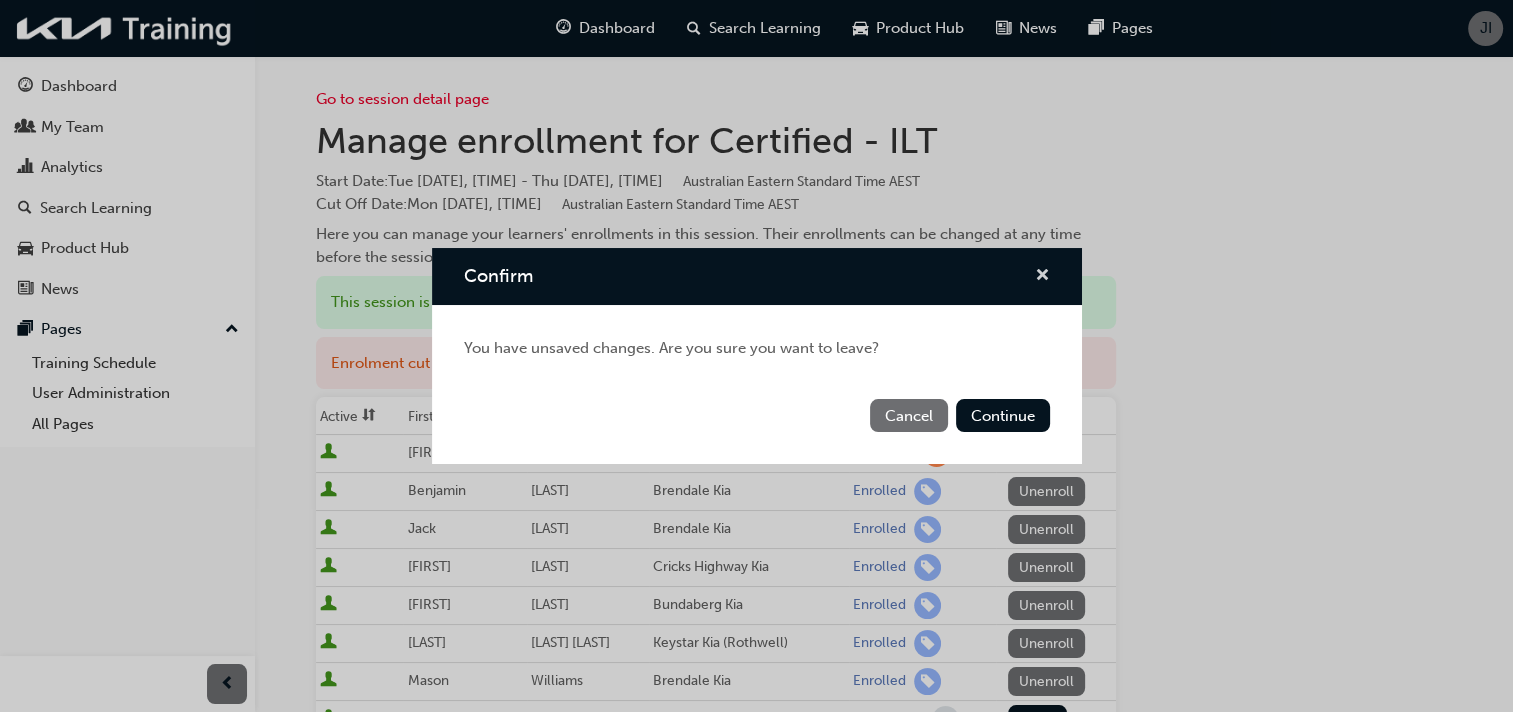 click at bounding box center [1042, 277] 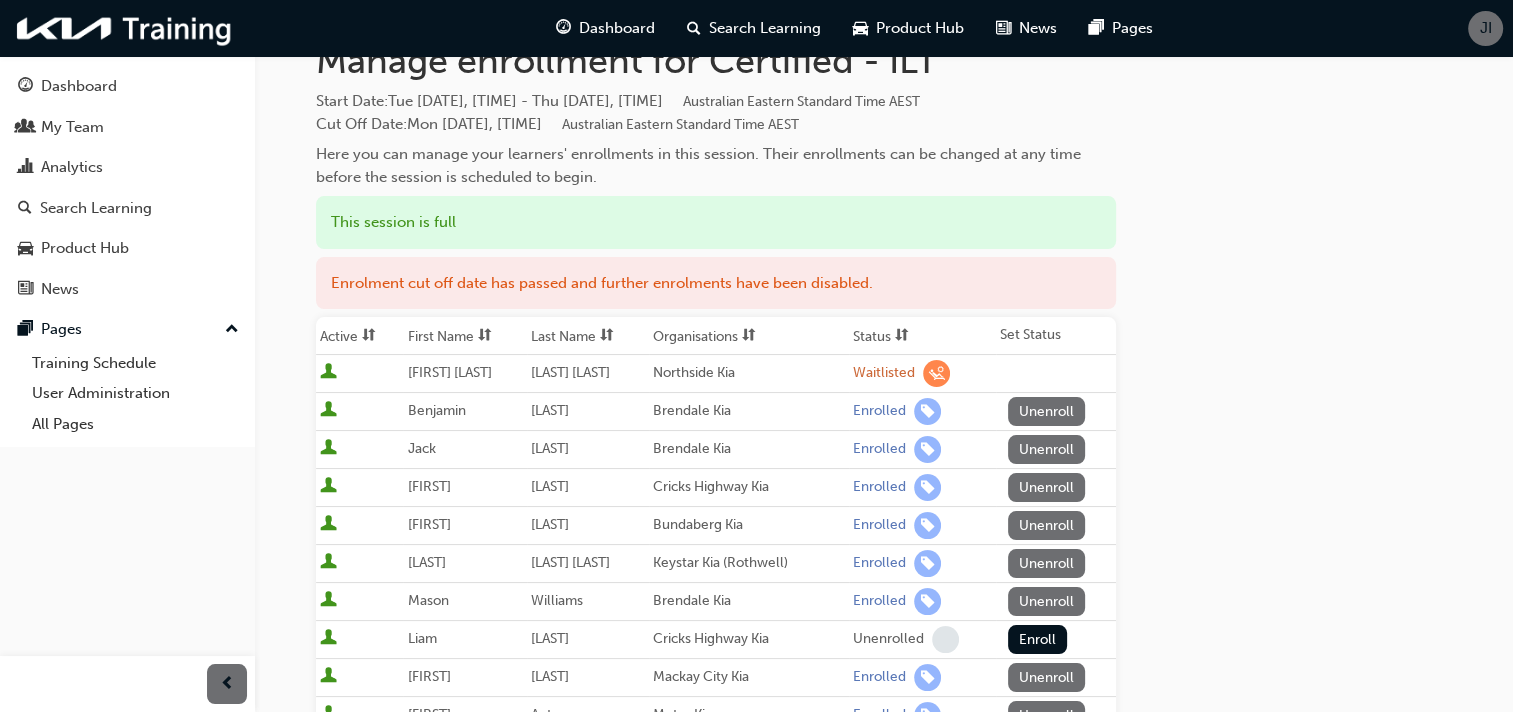 scroll, scrollTop: 166, scrollLeft: 0, axis: vertical 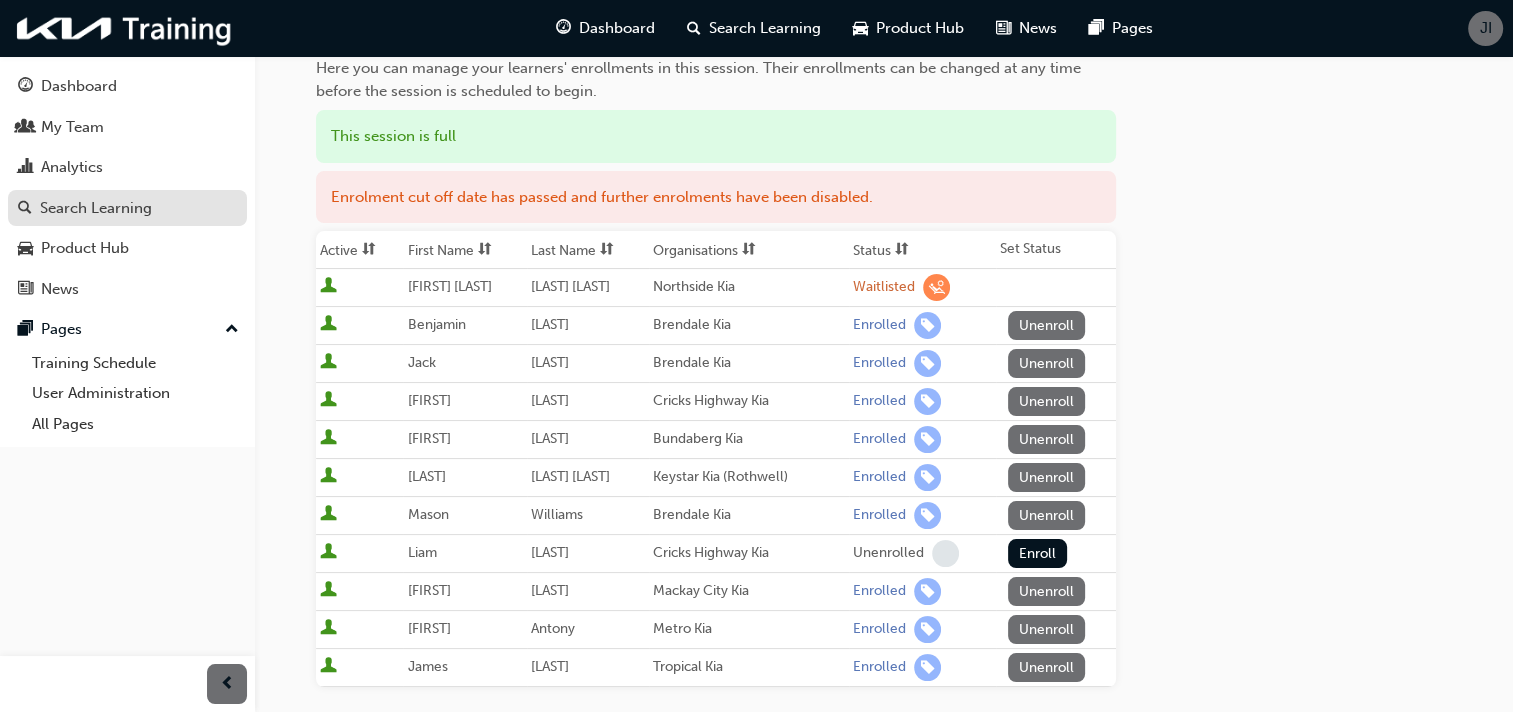 click on "Search Learning" at bounding box center (96, 208) 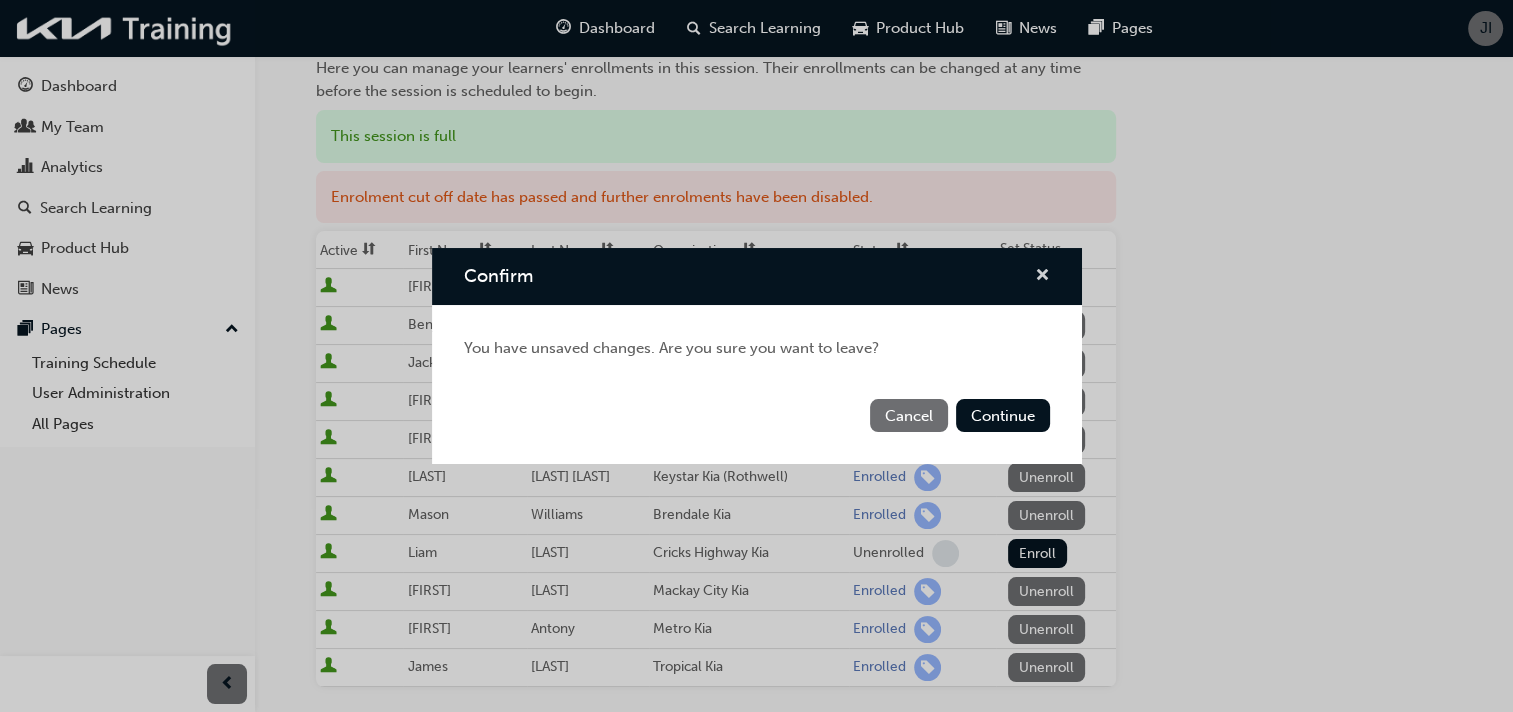 click at bounding box center (1042, 277) 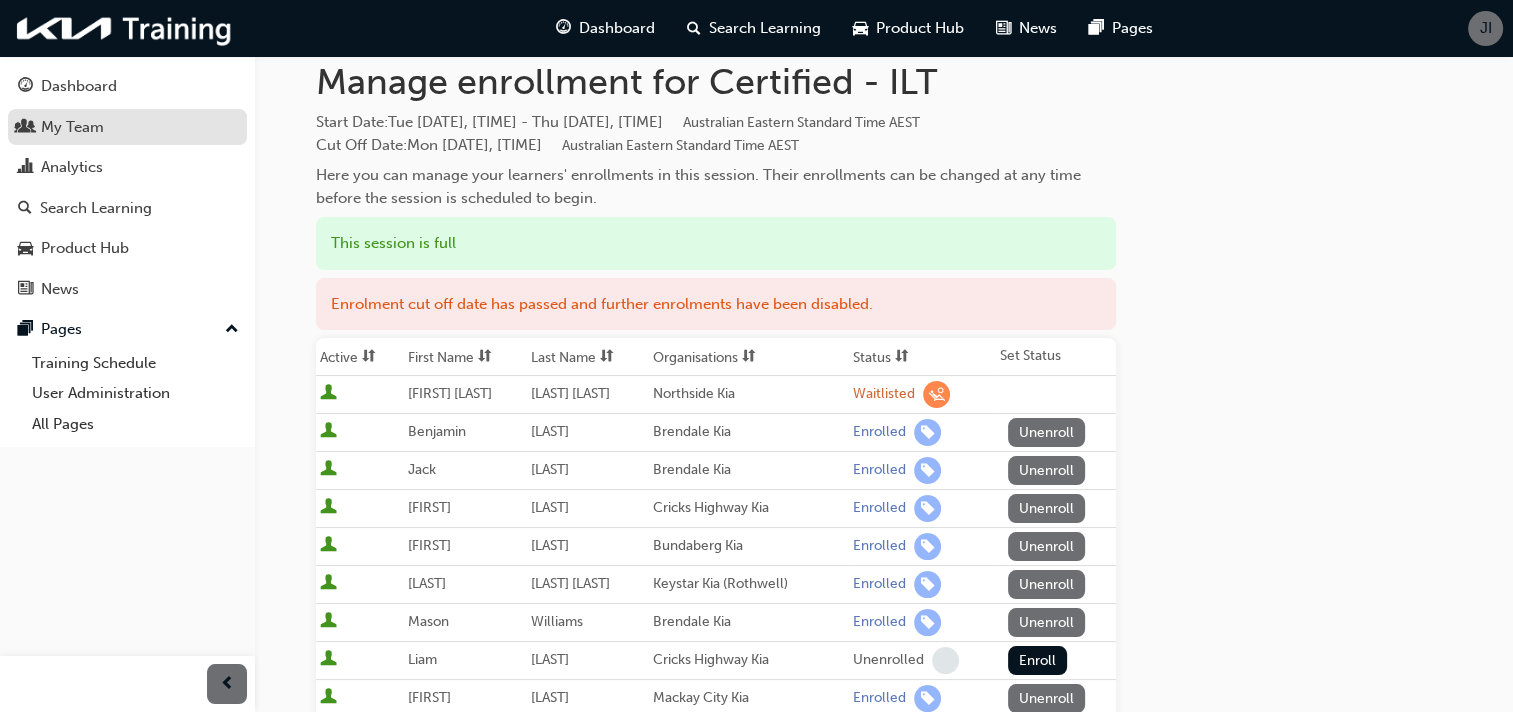 scroll, scrollTop: 0, scrollLeft: 0, axis: both 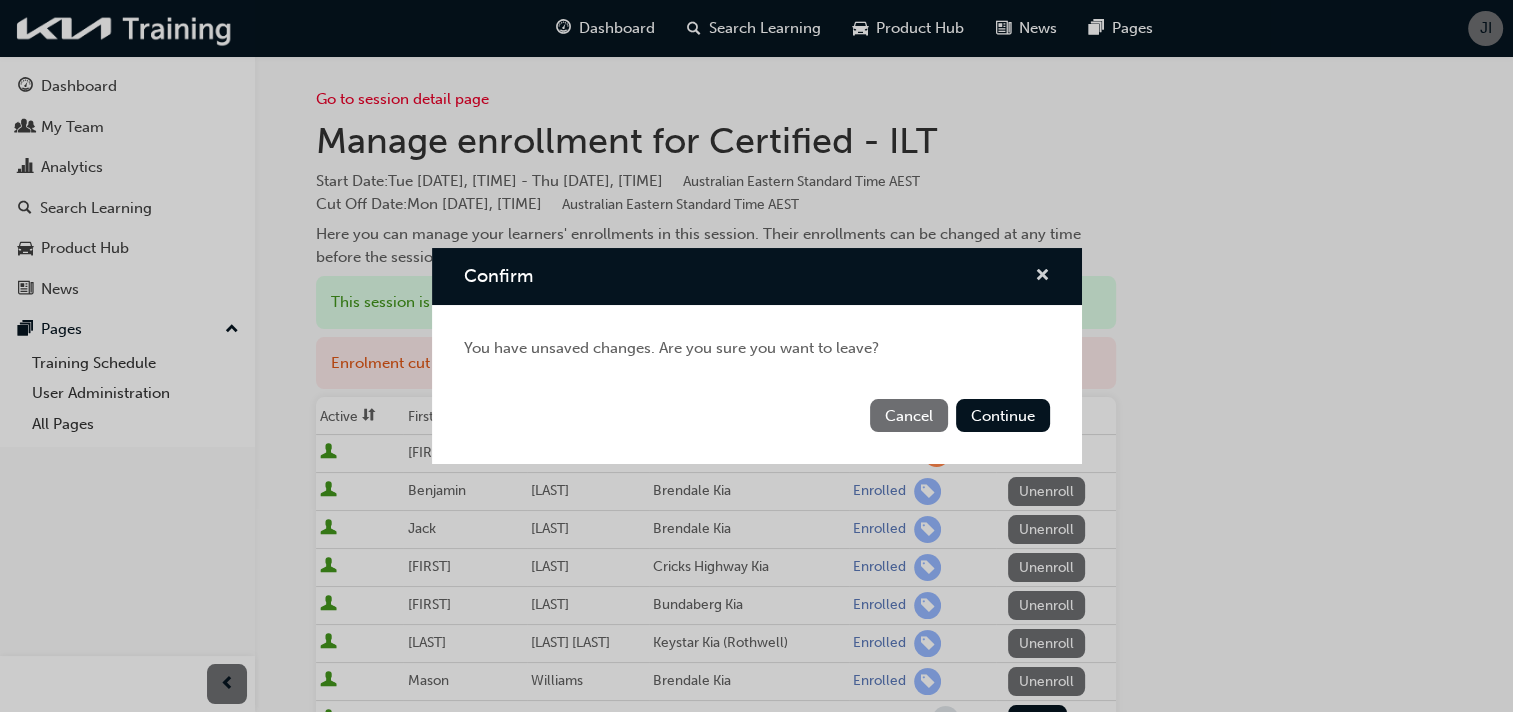 drag, startPoint x: 1038, startPoint y: 282, endPoint x: 1024, endPoint y: 295, distance: 19.104973 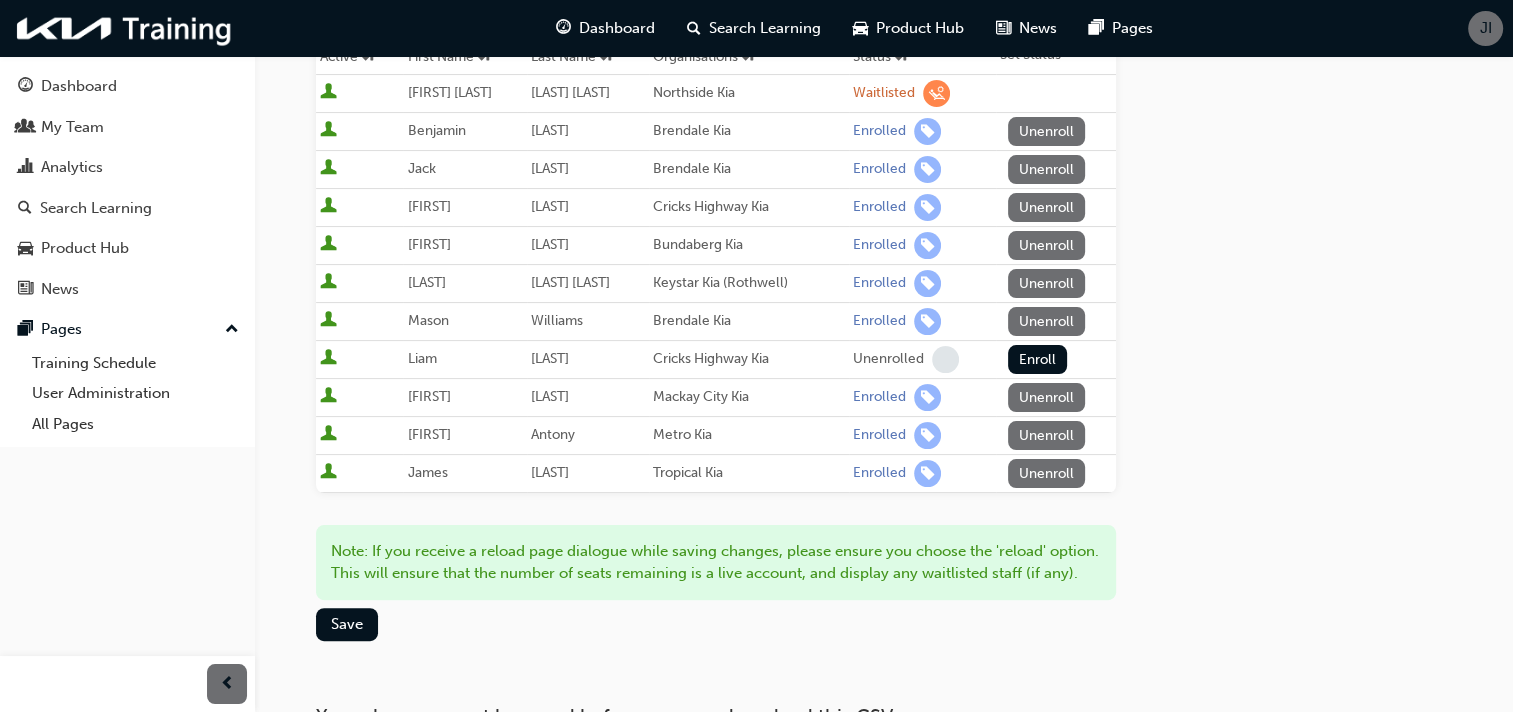 scroll, scrollTop: 574, scrollLeft: 0, axis: vertical 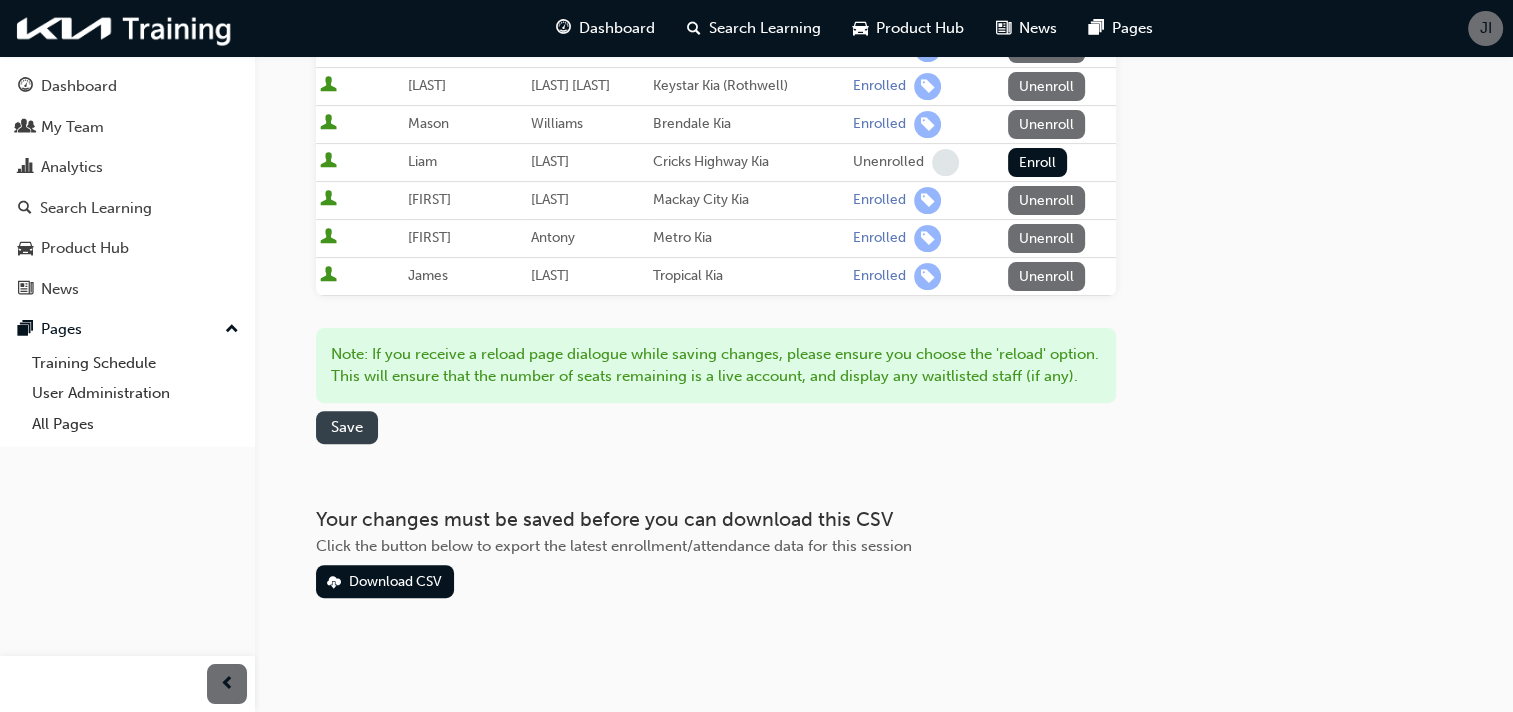 click on "Save" at bounding box center [347, 427] 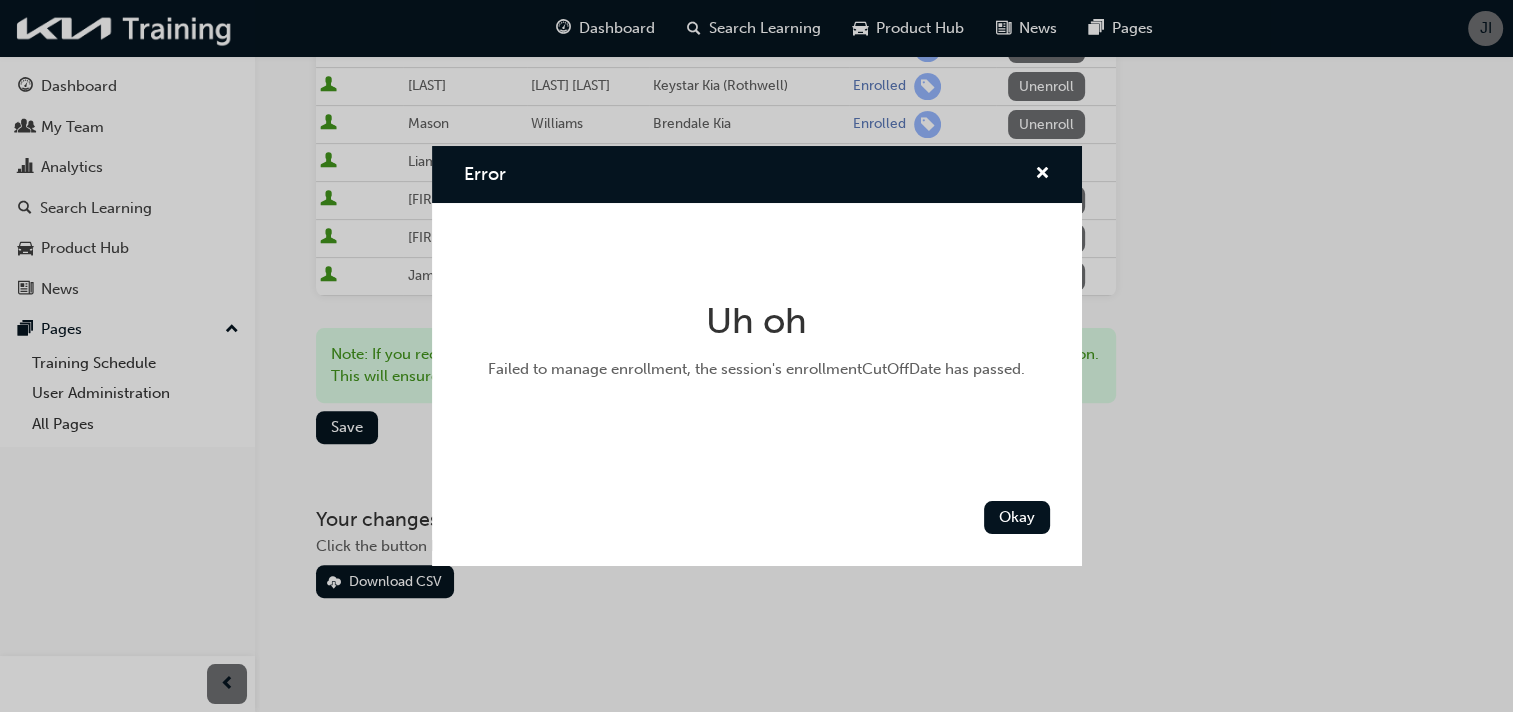 click on "Error" at bounding box center (757, 174) 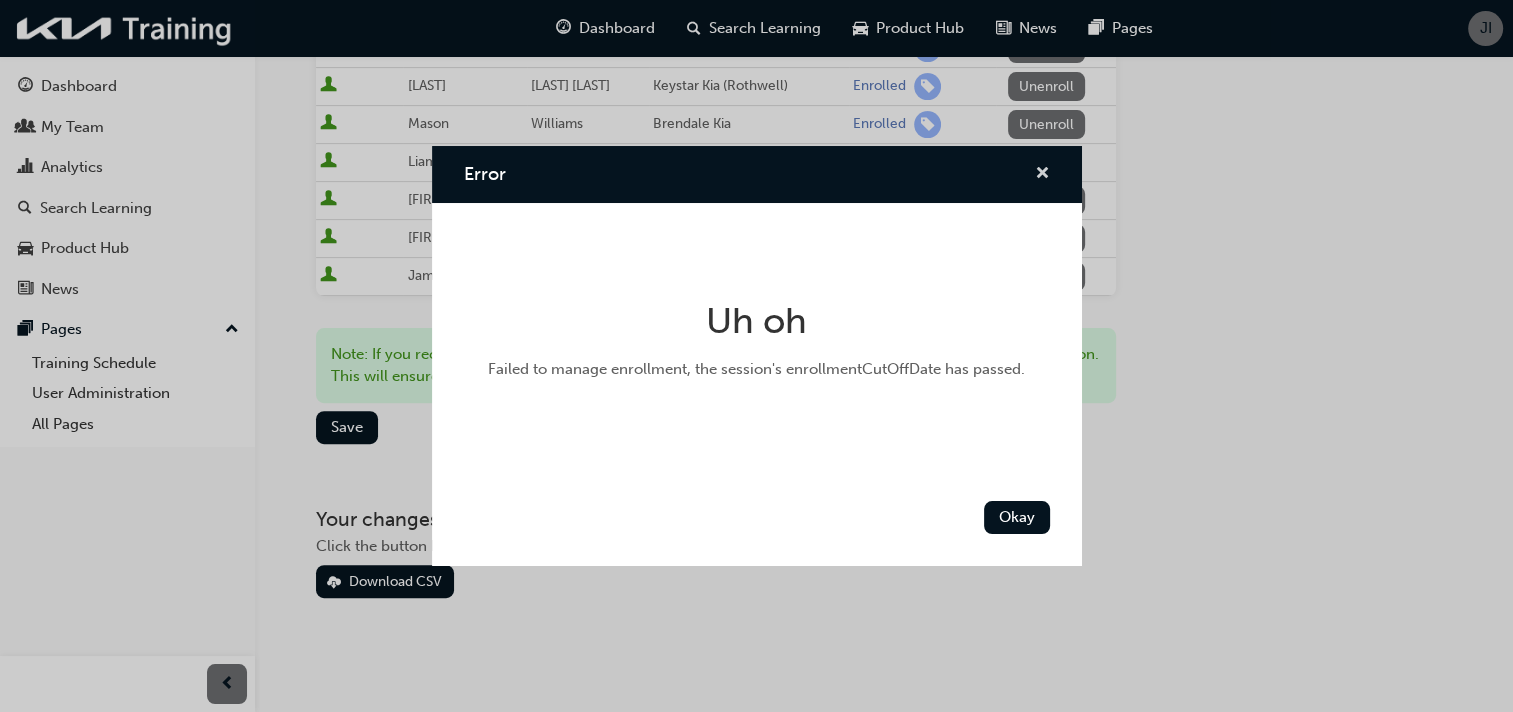 click at bounding box center [1042, 175] 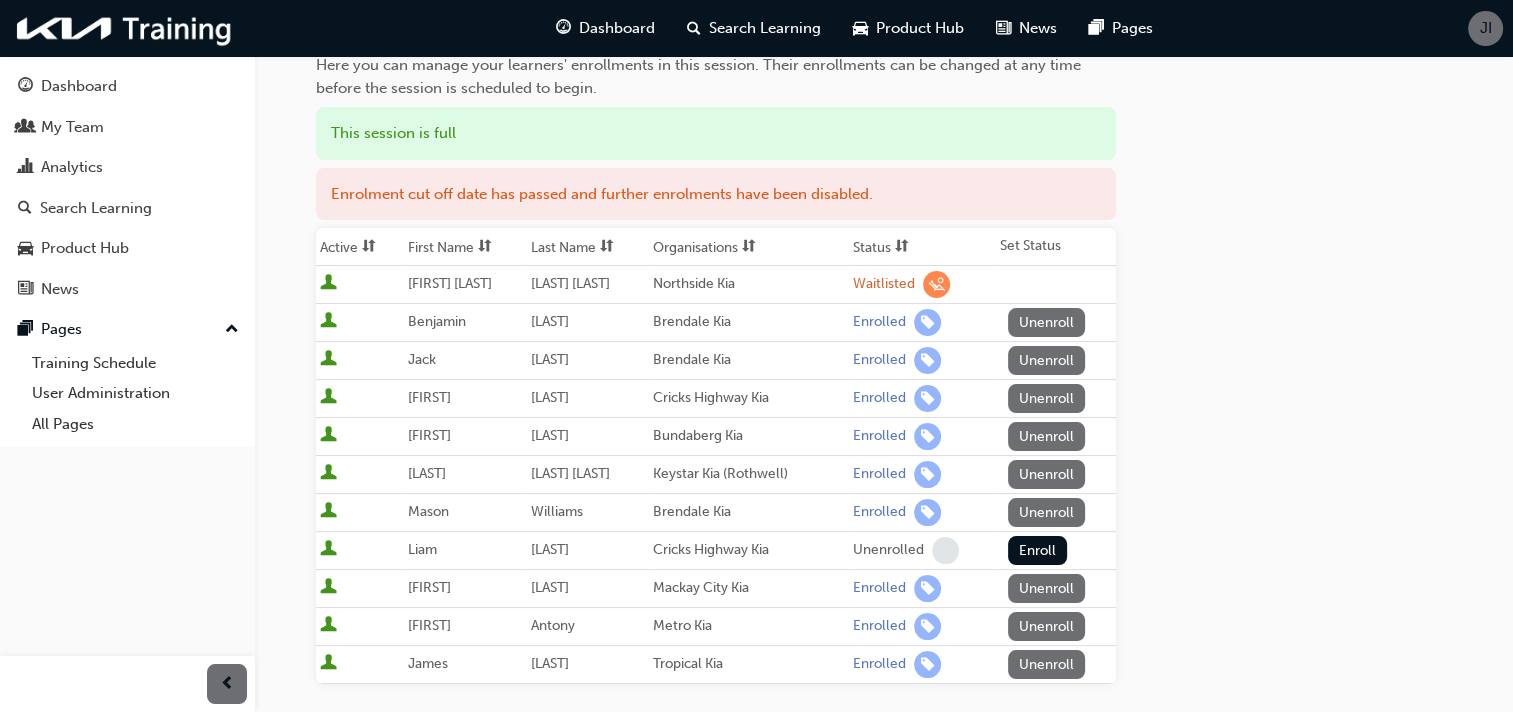 scroll, scrollTop: 0, scrollLeft: 0, axis: both 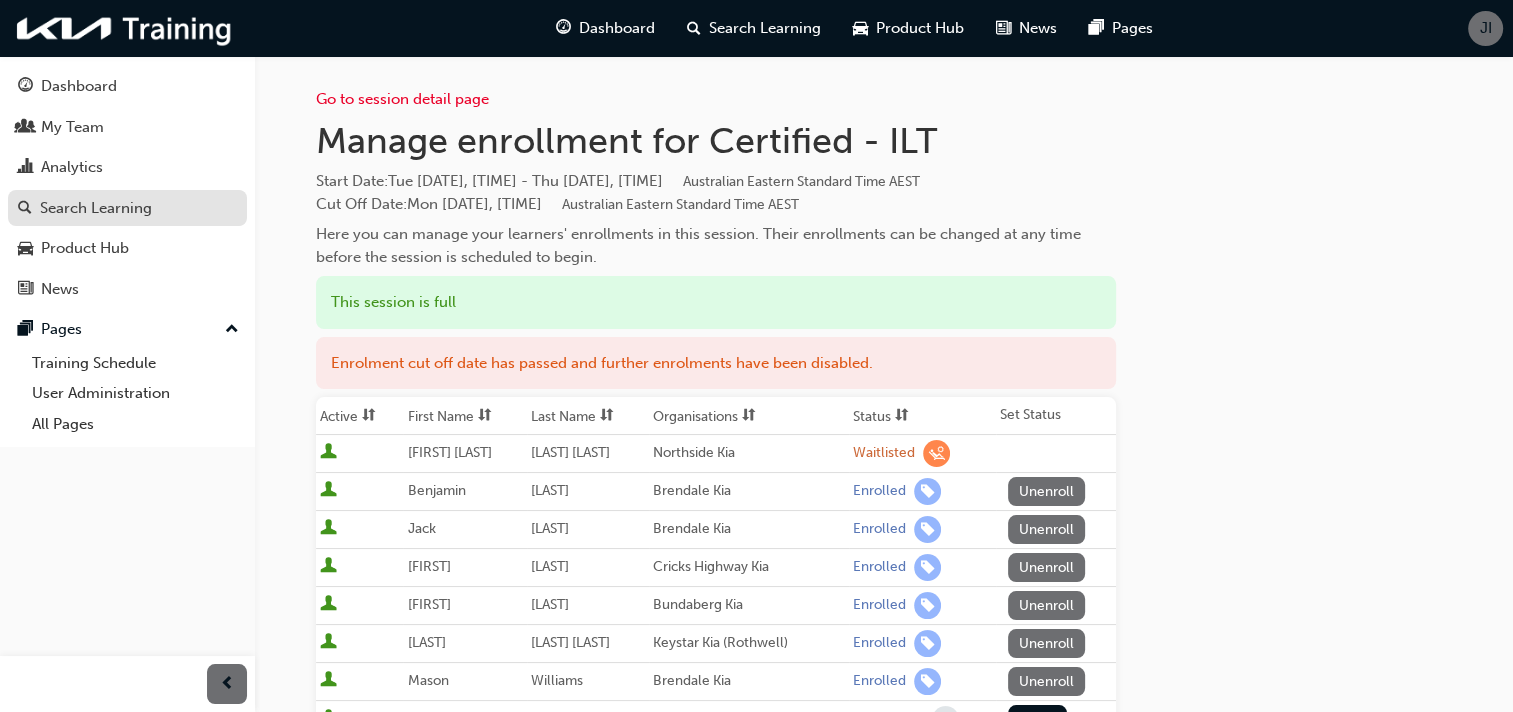 click on "Search Learning" at bounding box center [96, 208] 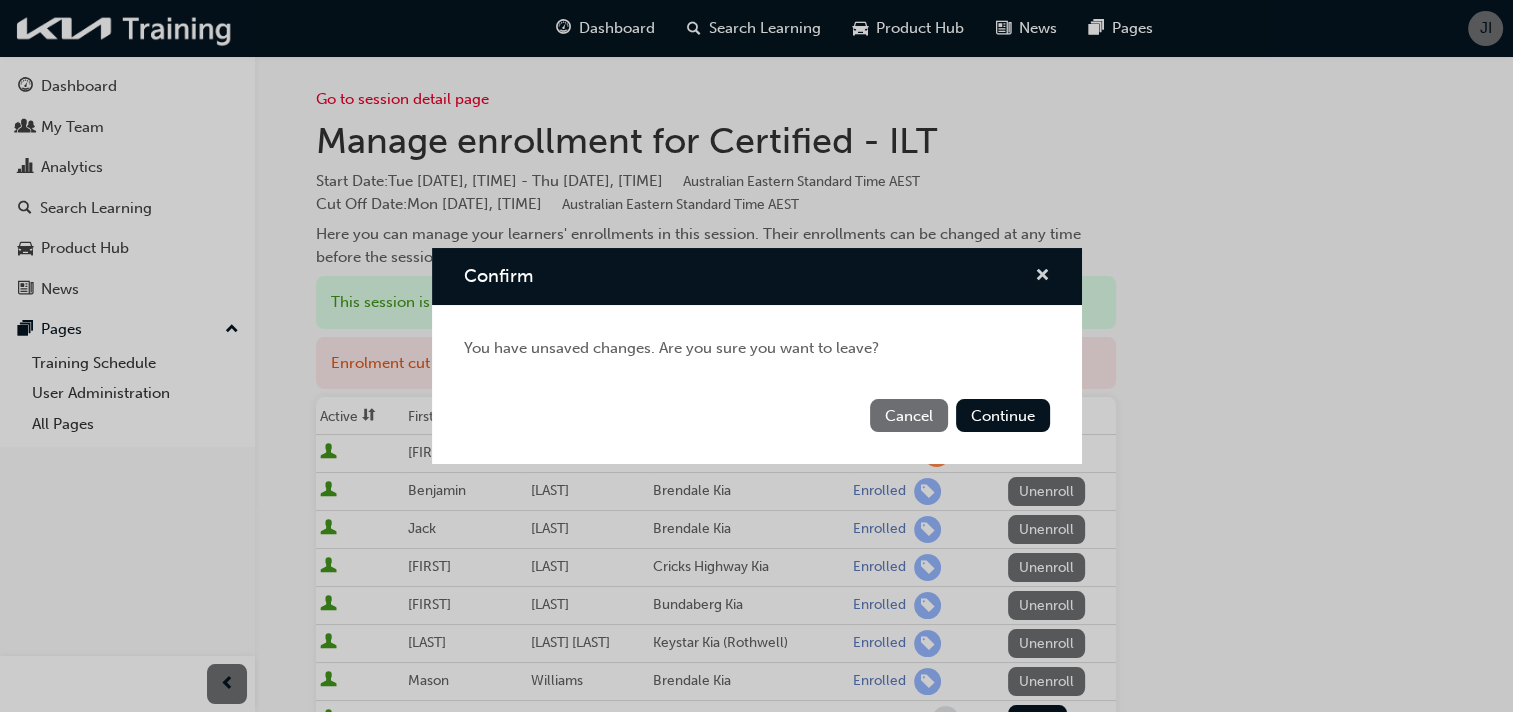click at bounding box center (1042, 277) 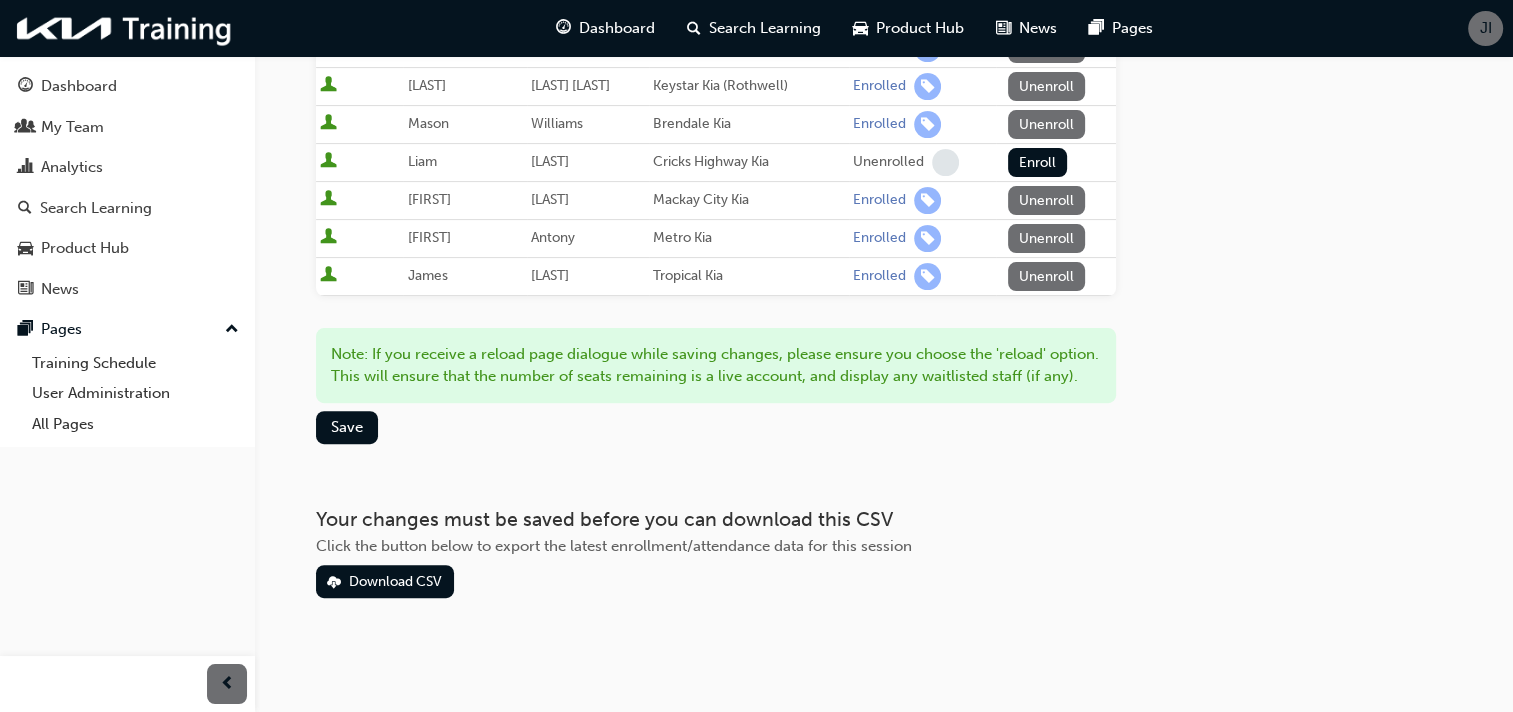 scroll, scrollTop: 574, scrollLeft: 0, axis: vertical 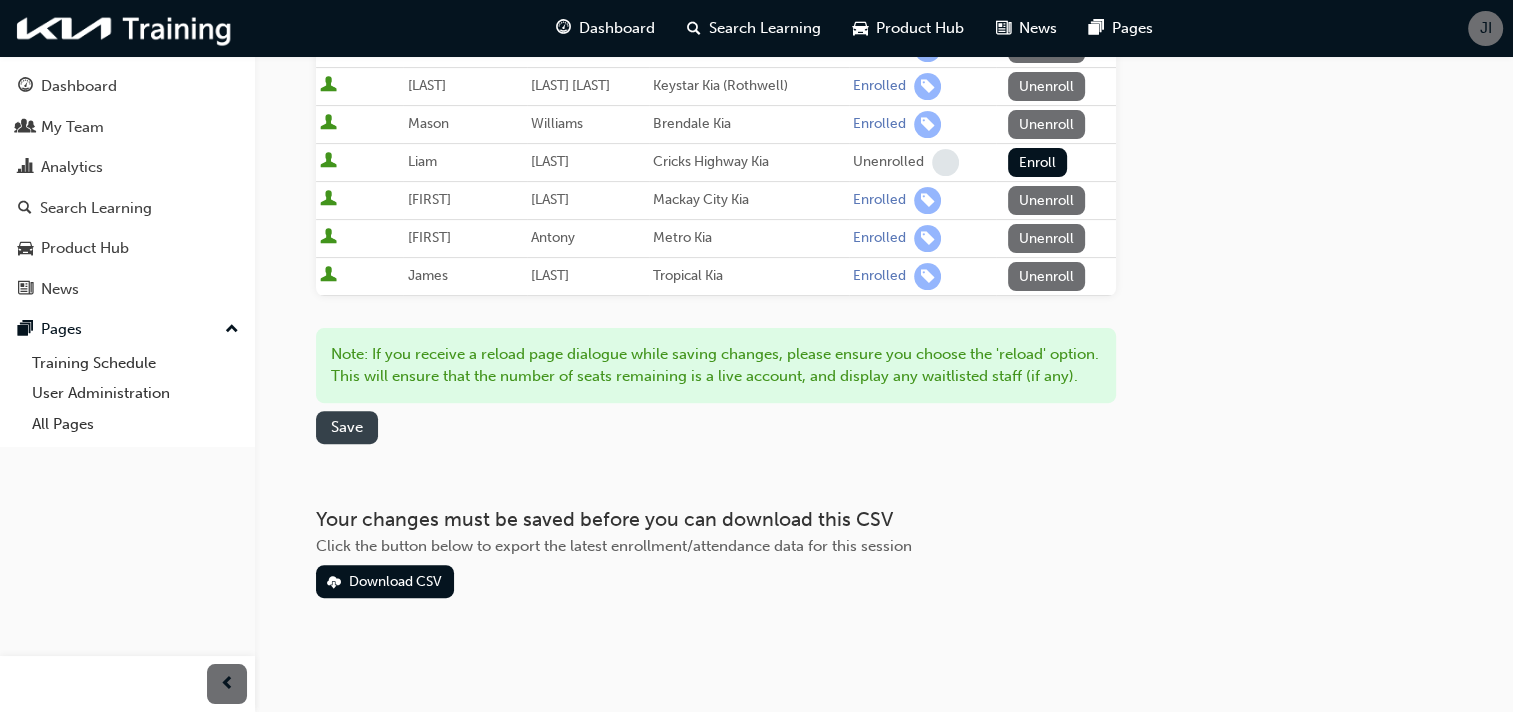 click on "Save" at bounding box center (347, 427) 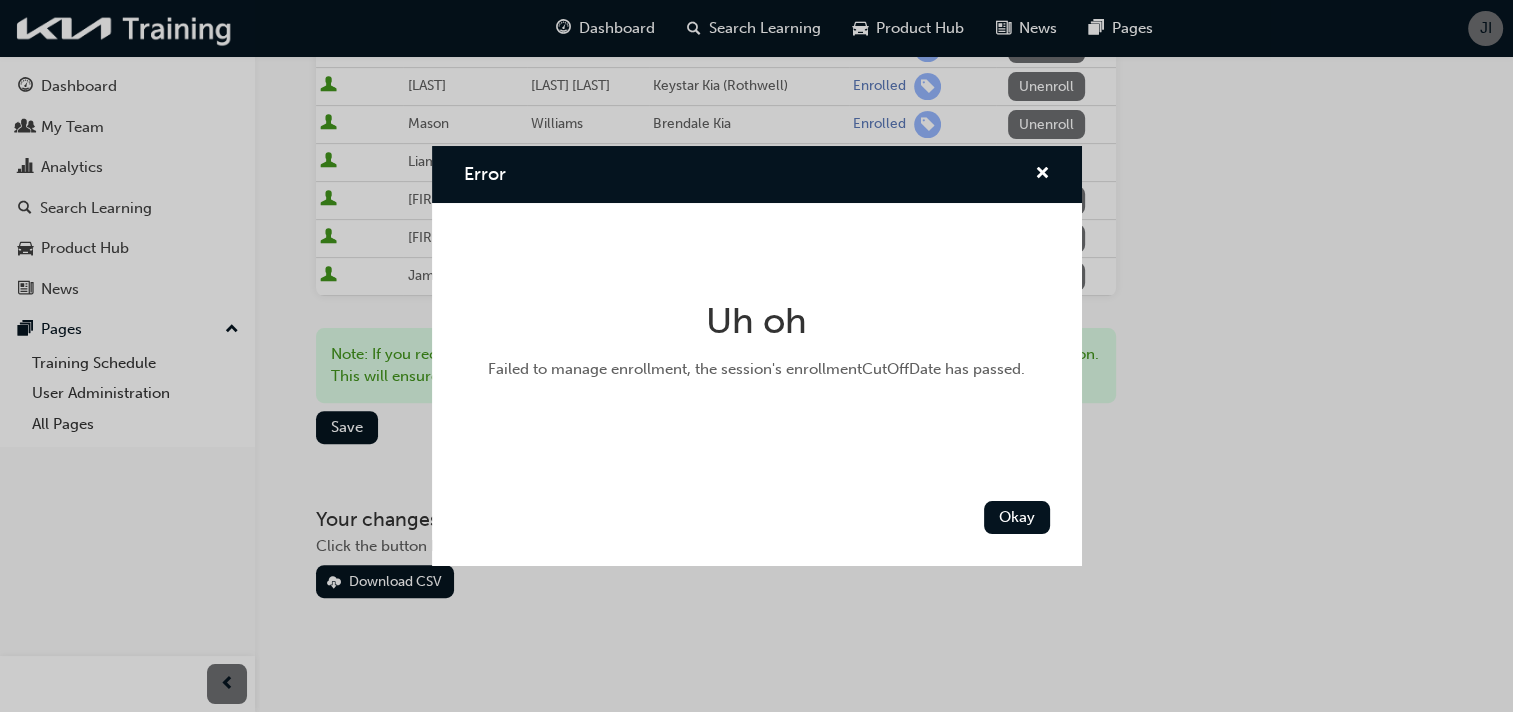 click on "Error" at bounding box center (757, 174) 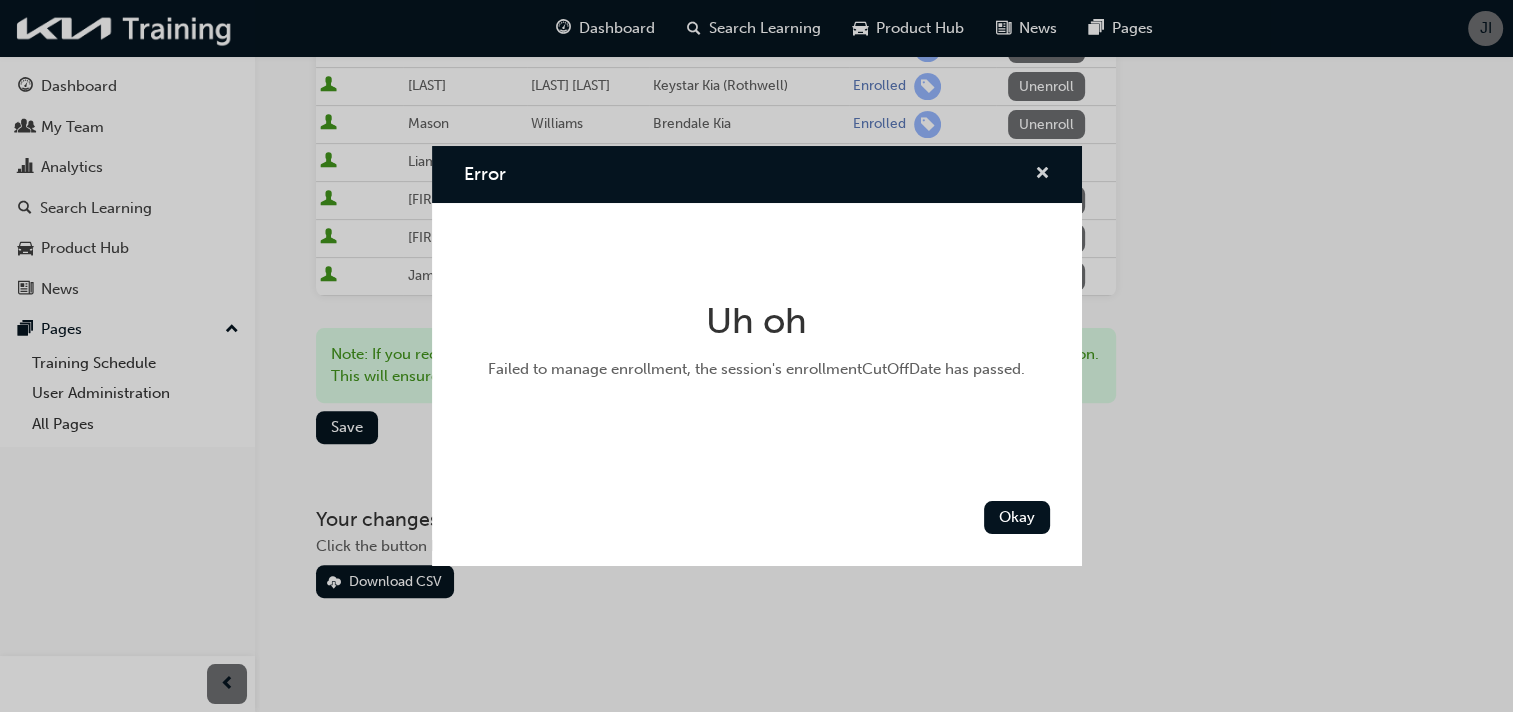 click at bounding box center (1042, 175) 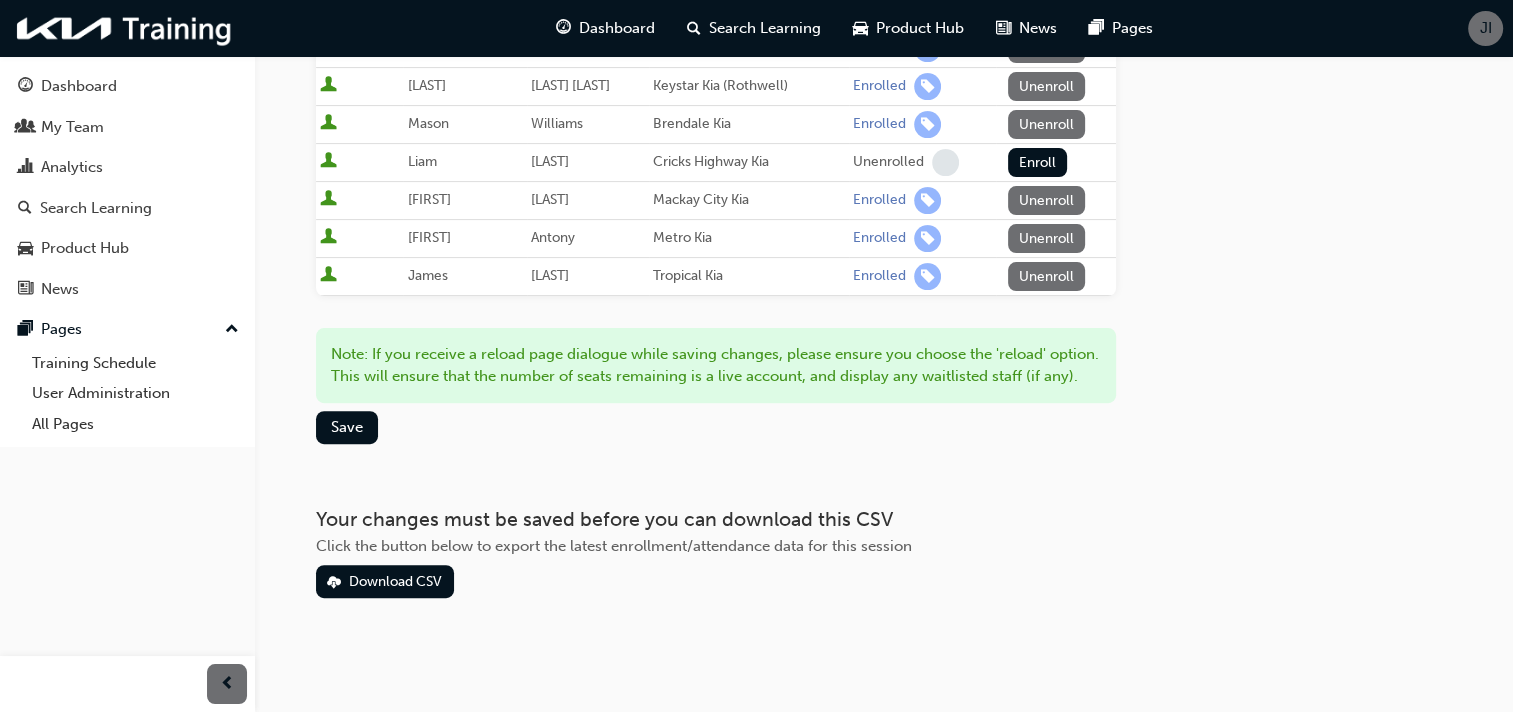 type 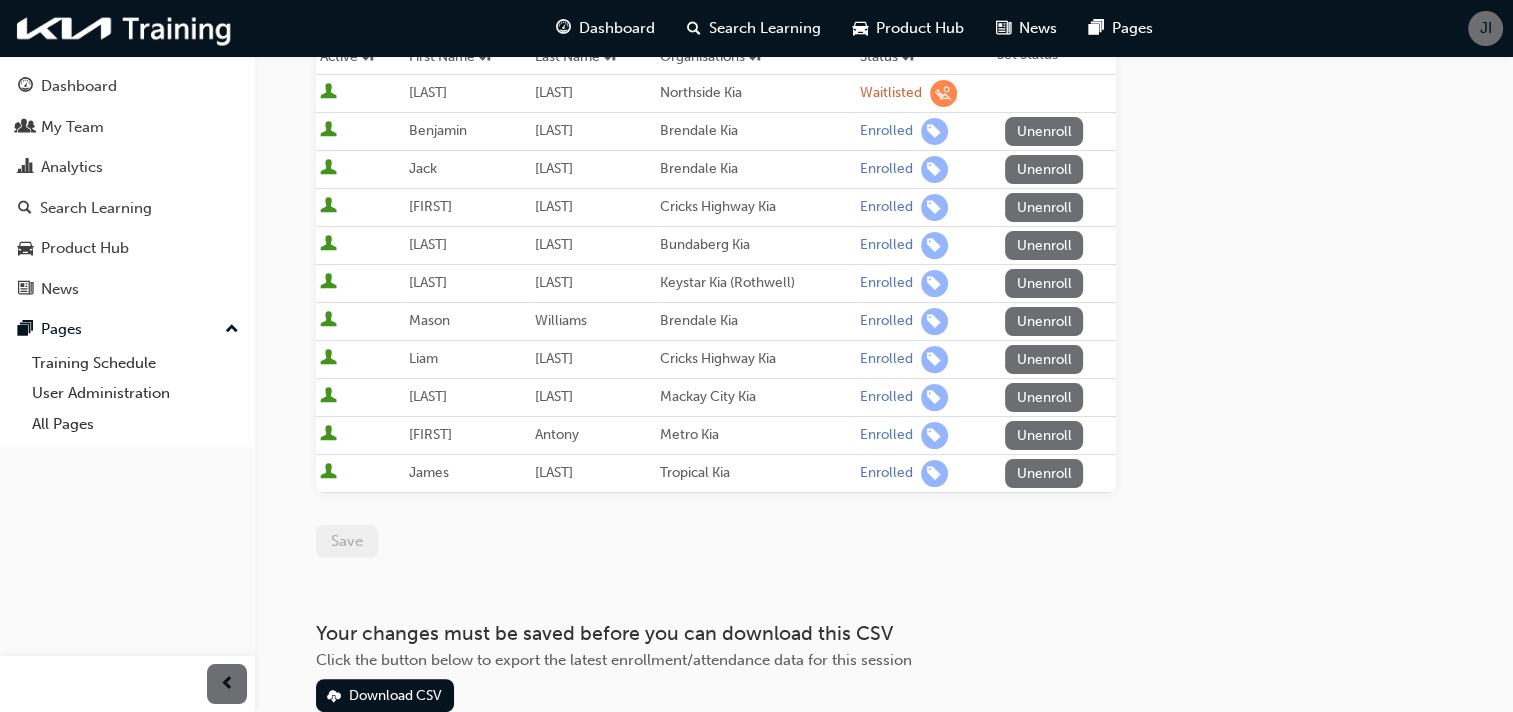 scroll, scrollTop: 360, scrollLeft: 0, axis: vertical 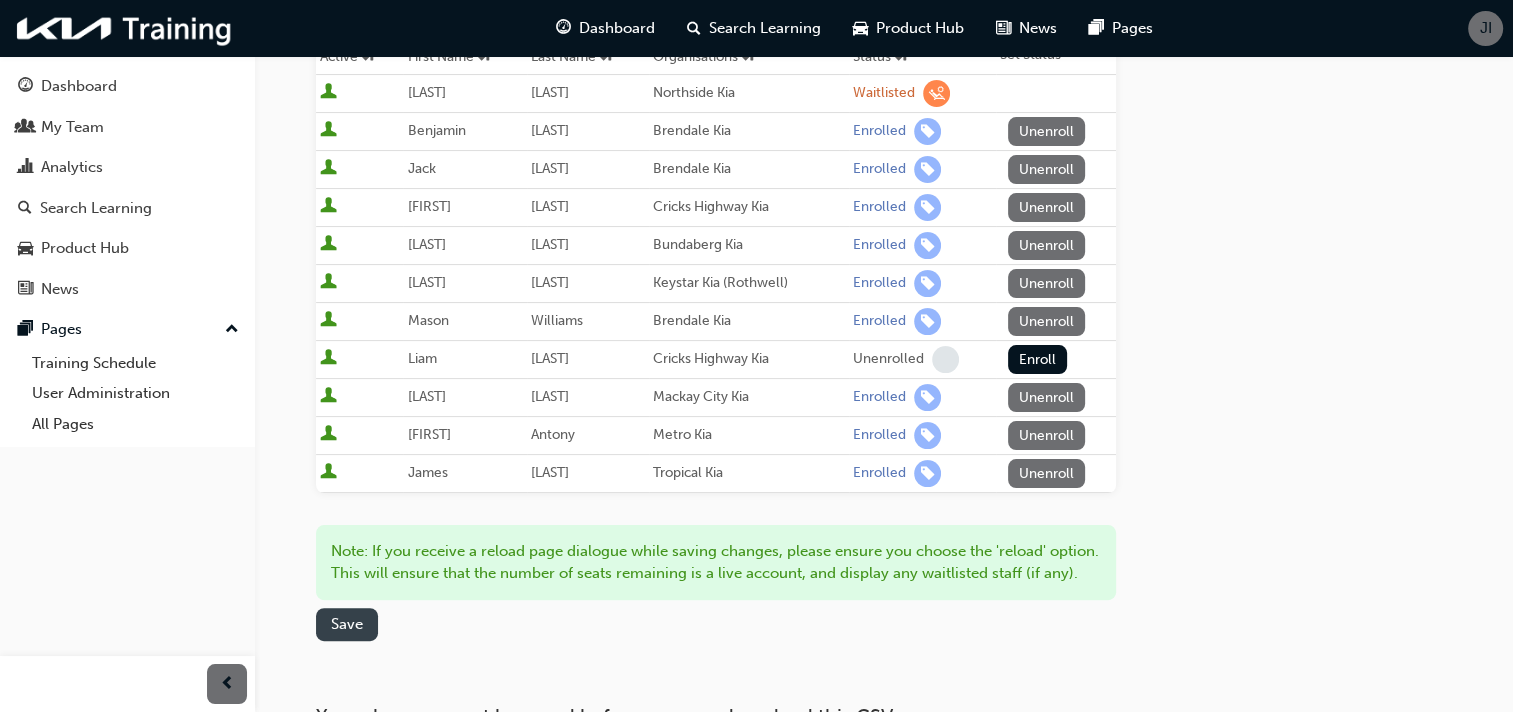 click on "Save" at bounding box center [347, 624] 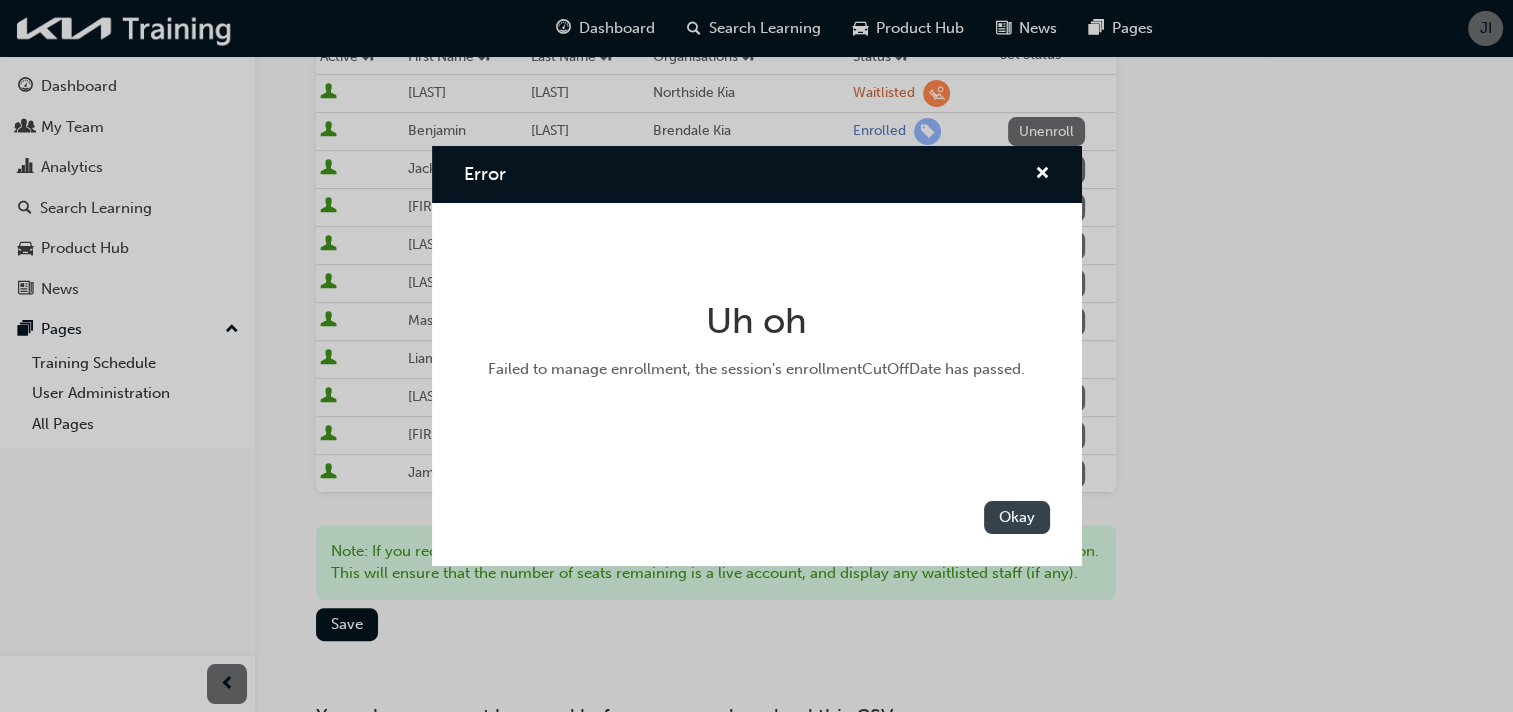click on "Okay" at bounding box center [1017, 517] 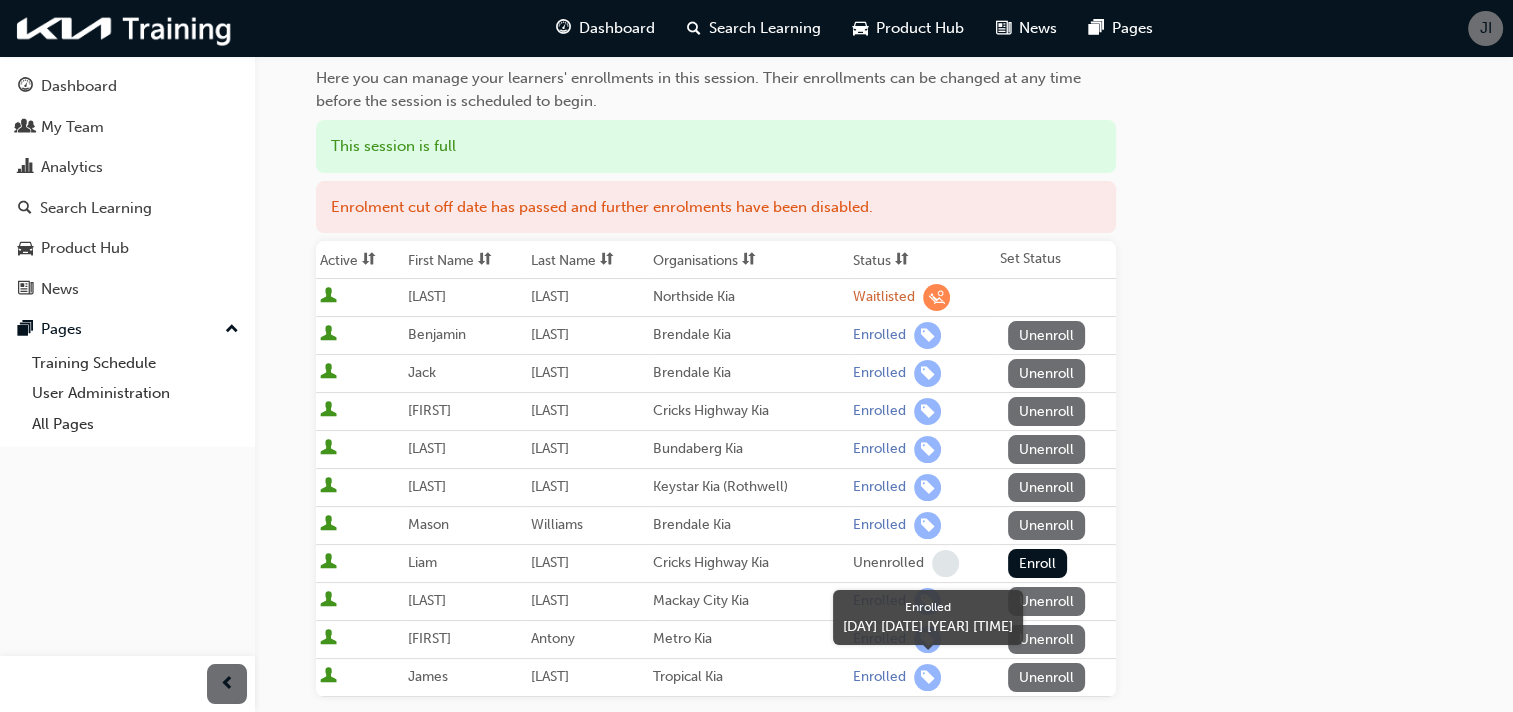 scroll, scrollTop: 156, scrollLeft: 0, axis: vertical 